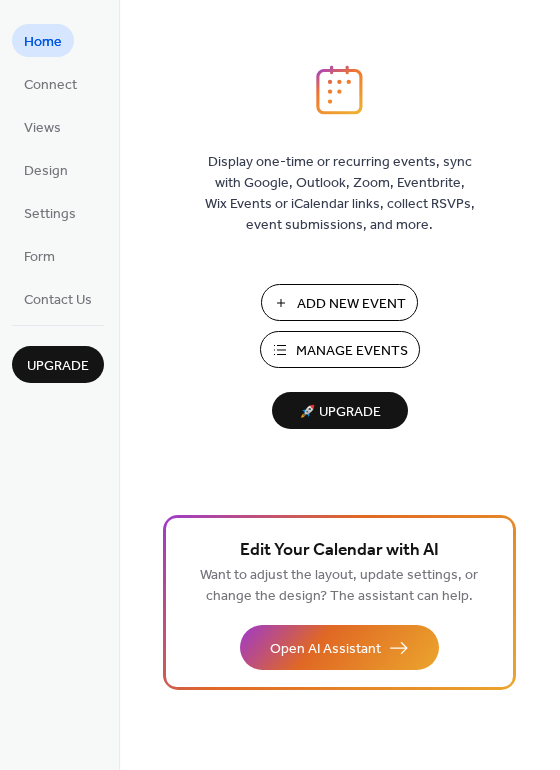 scroll, scrollTop: 0, scrollLeft: 0, axis: both 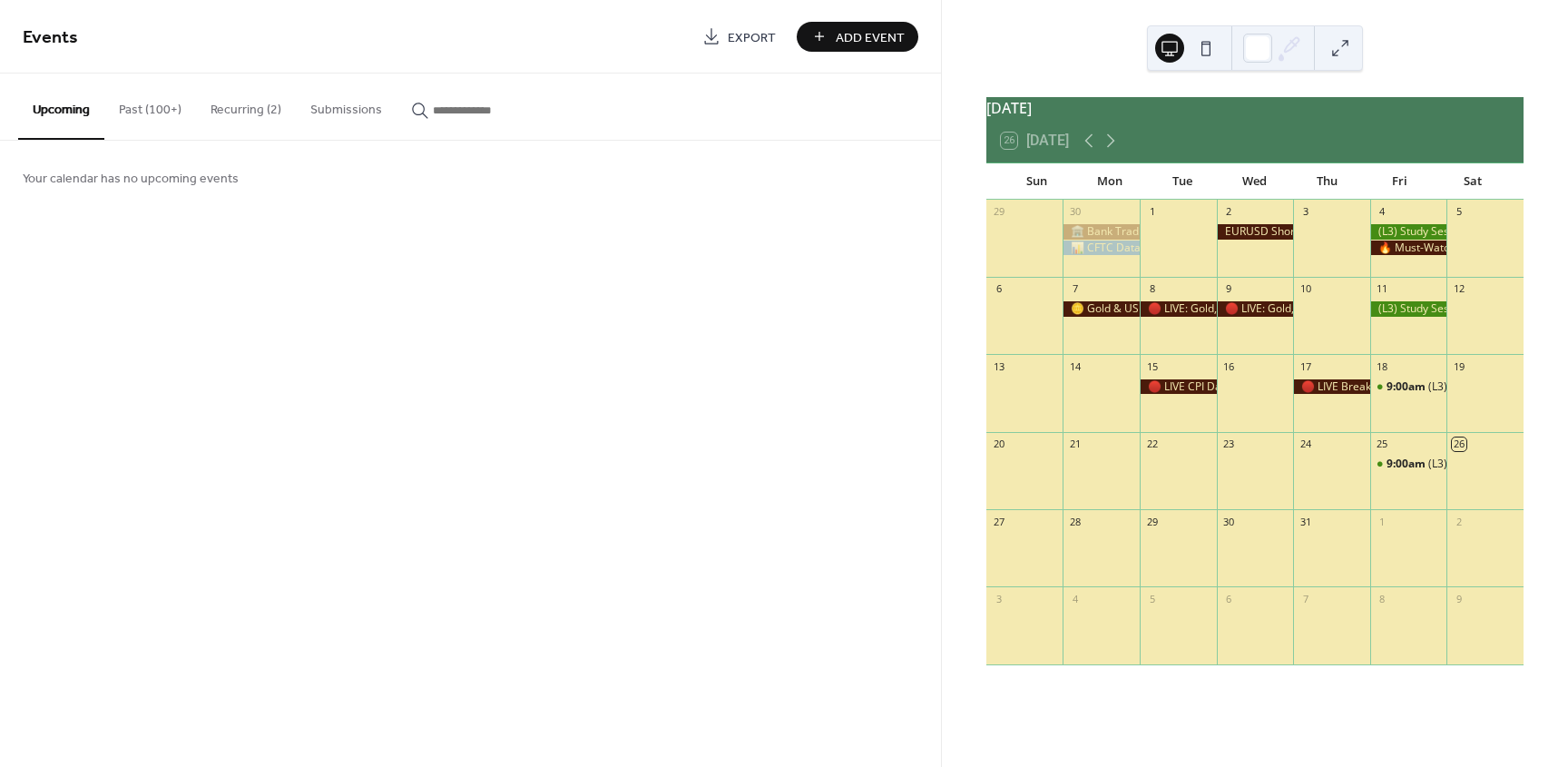 click on "Events" at bounding box center [356, 38] 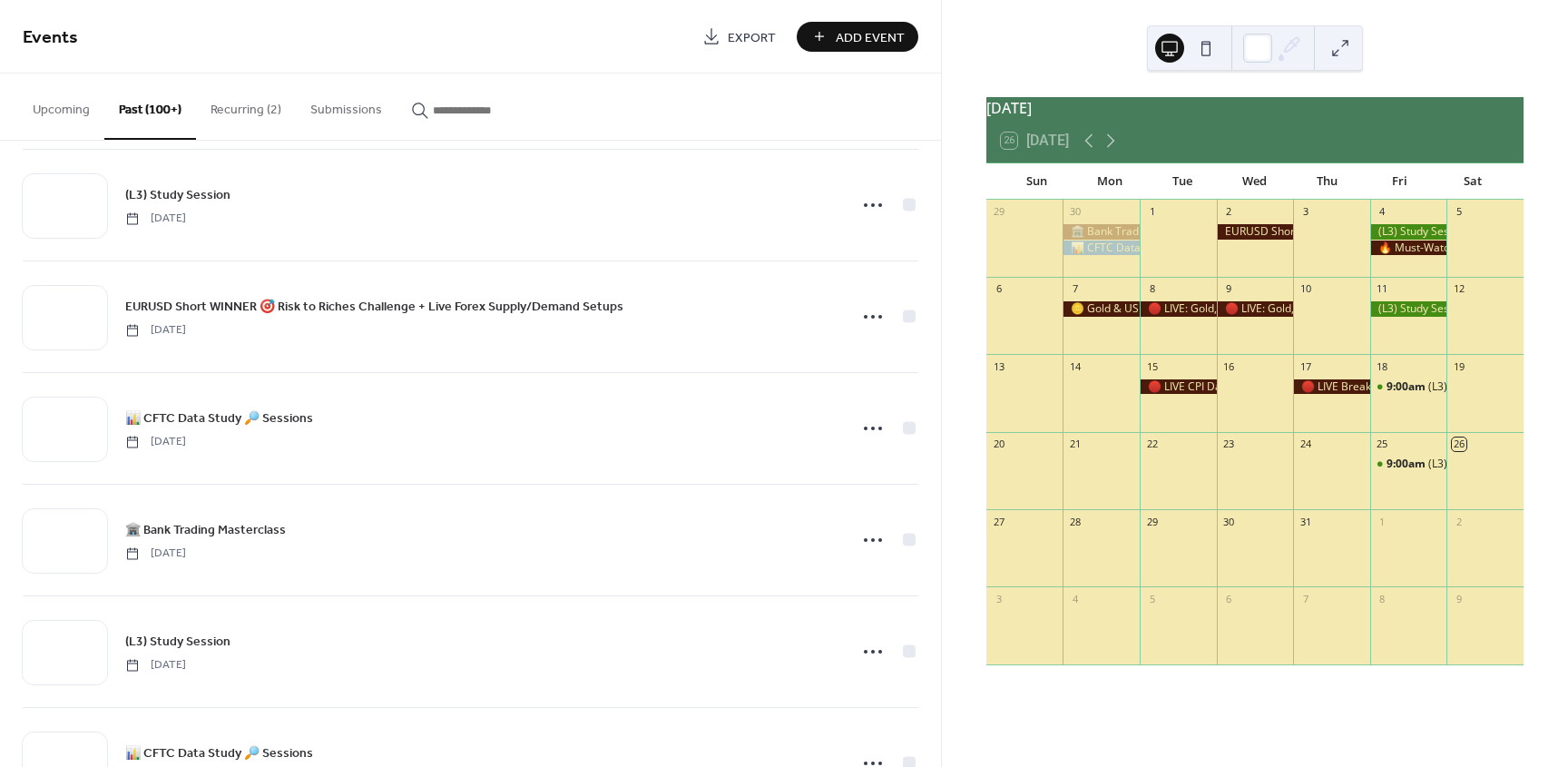 scroll, scrollTop: 1035, scrollLeft: 0, axis: vertical 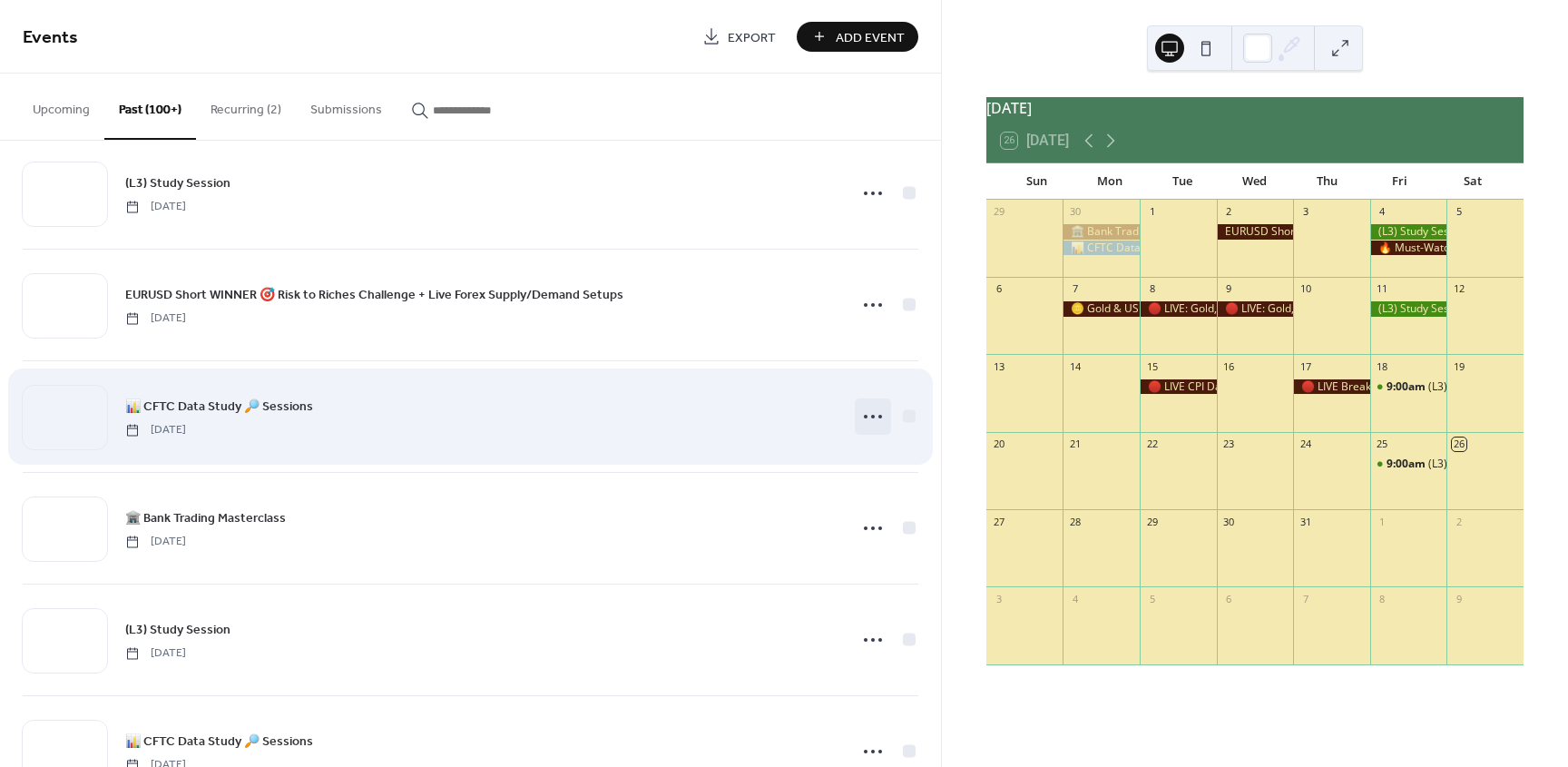 click 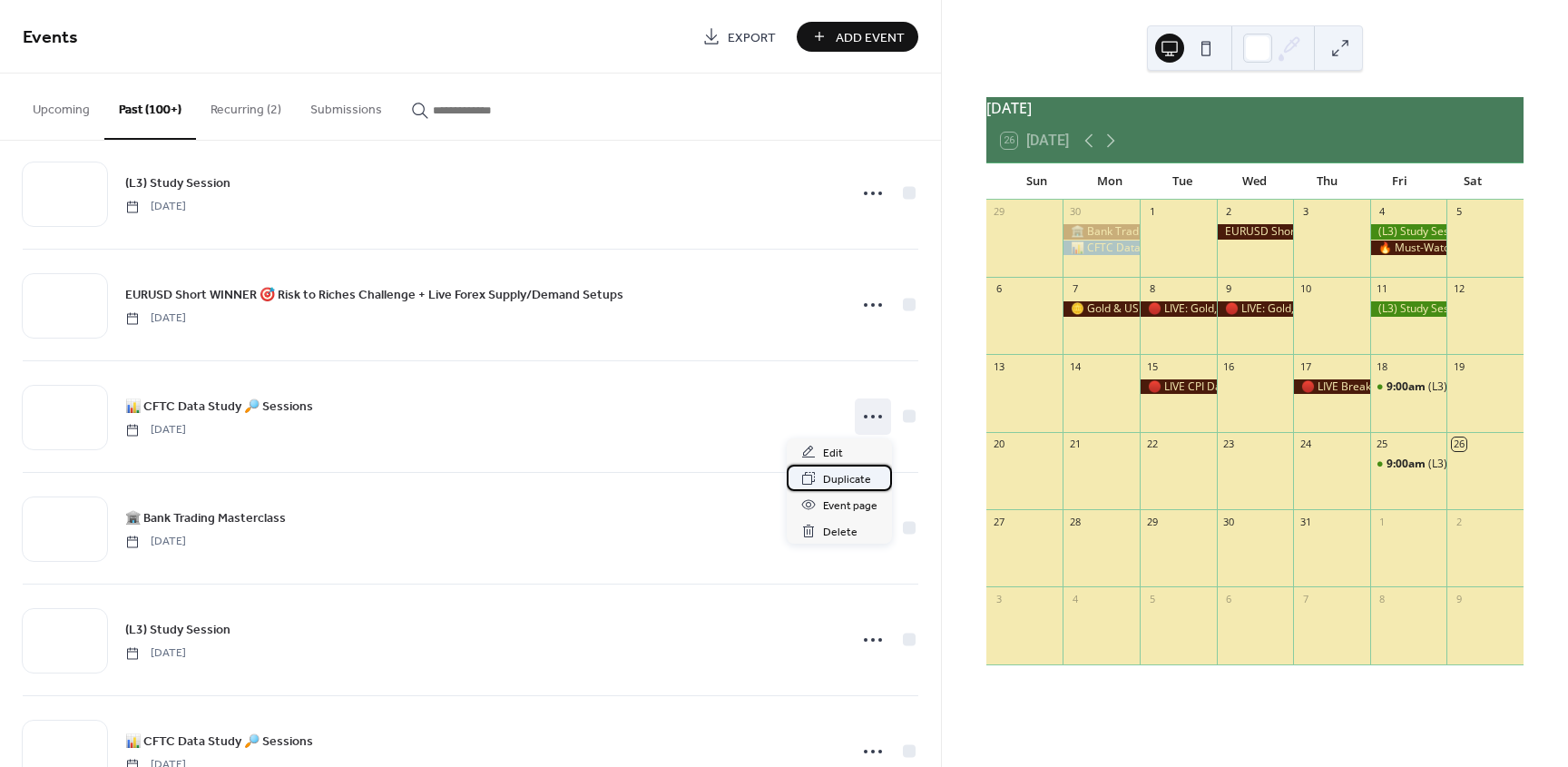 click on "Duplicate" at bounding box center [847, 479] 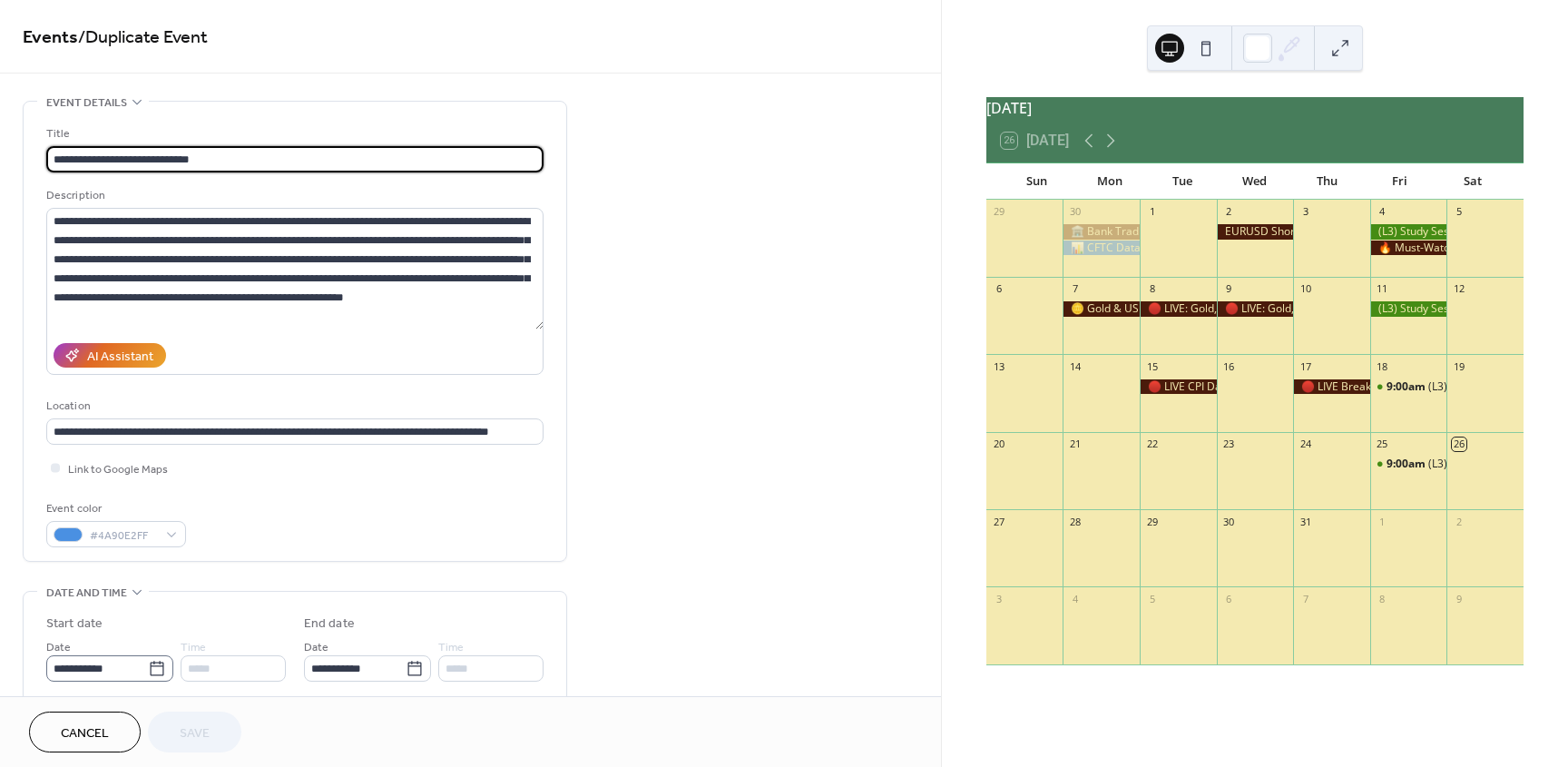 click 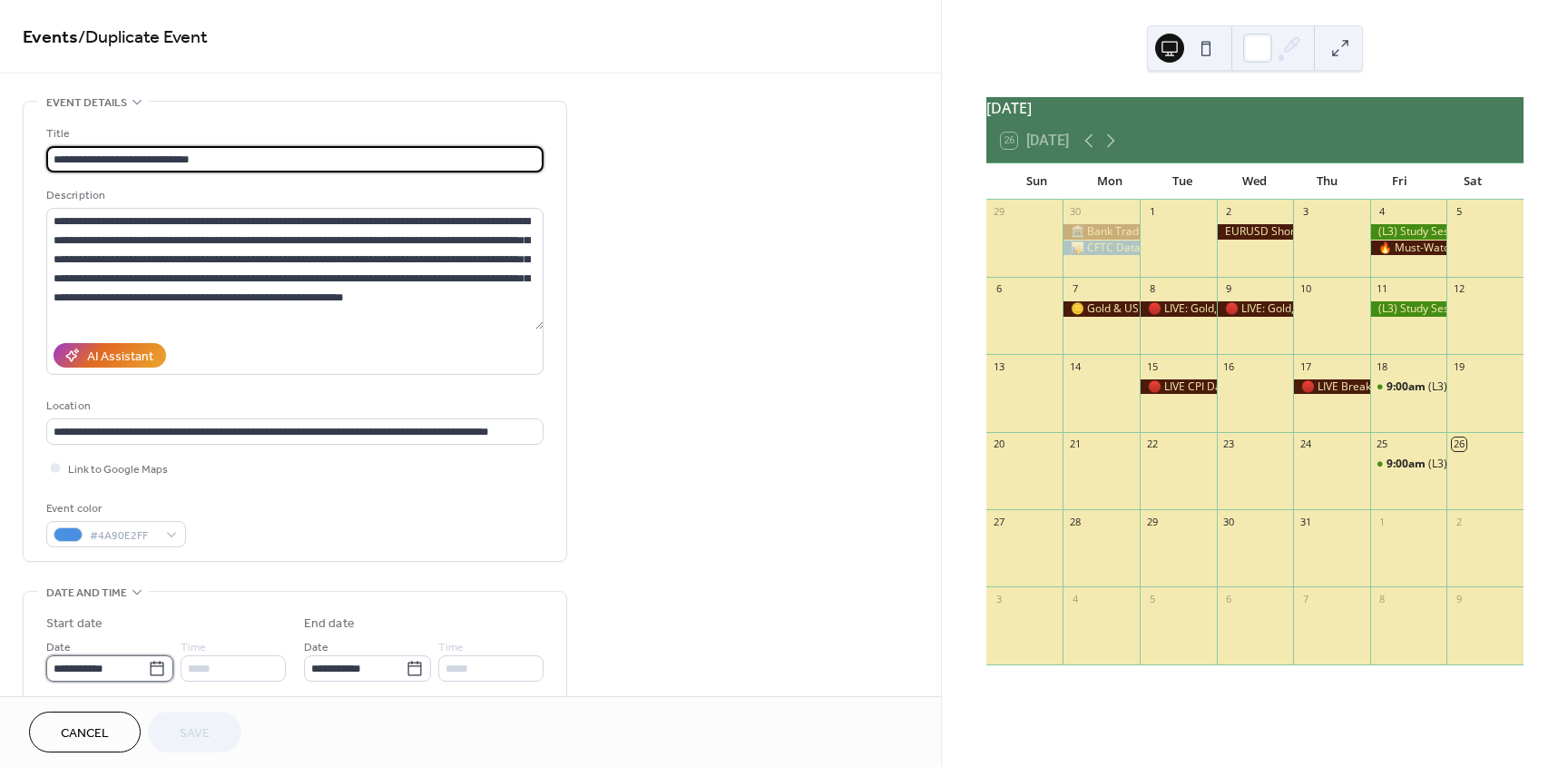 click on "**********" at bounding box center [97, 668] 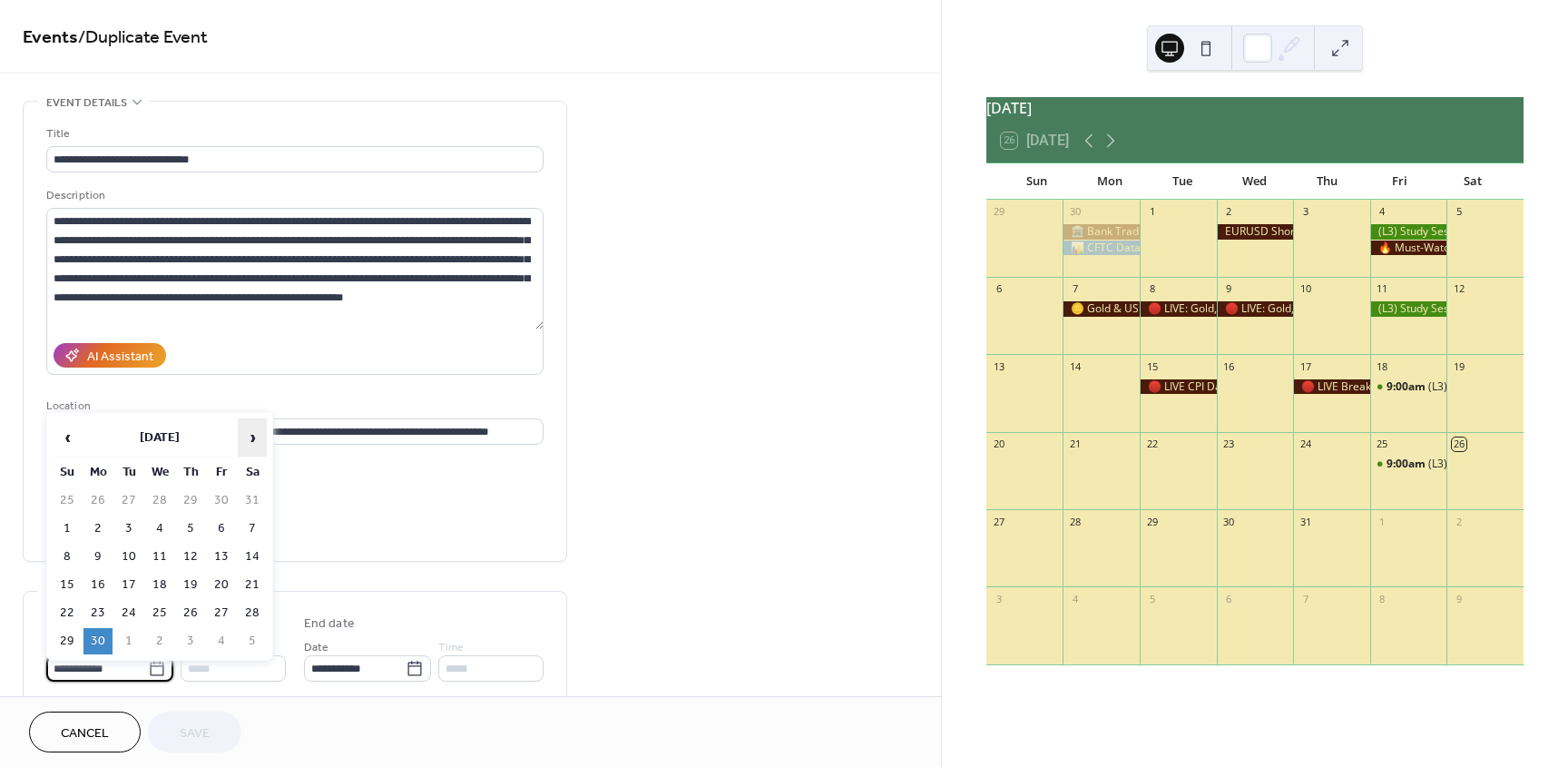 click on "›" at bounding box center [252, 438] 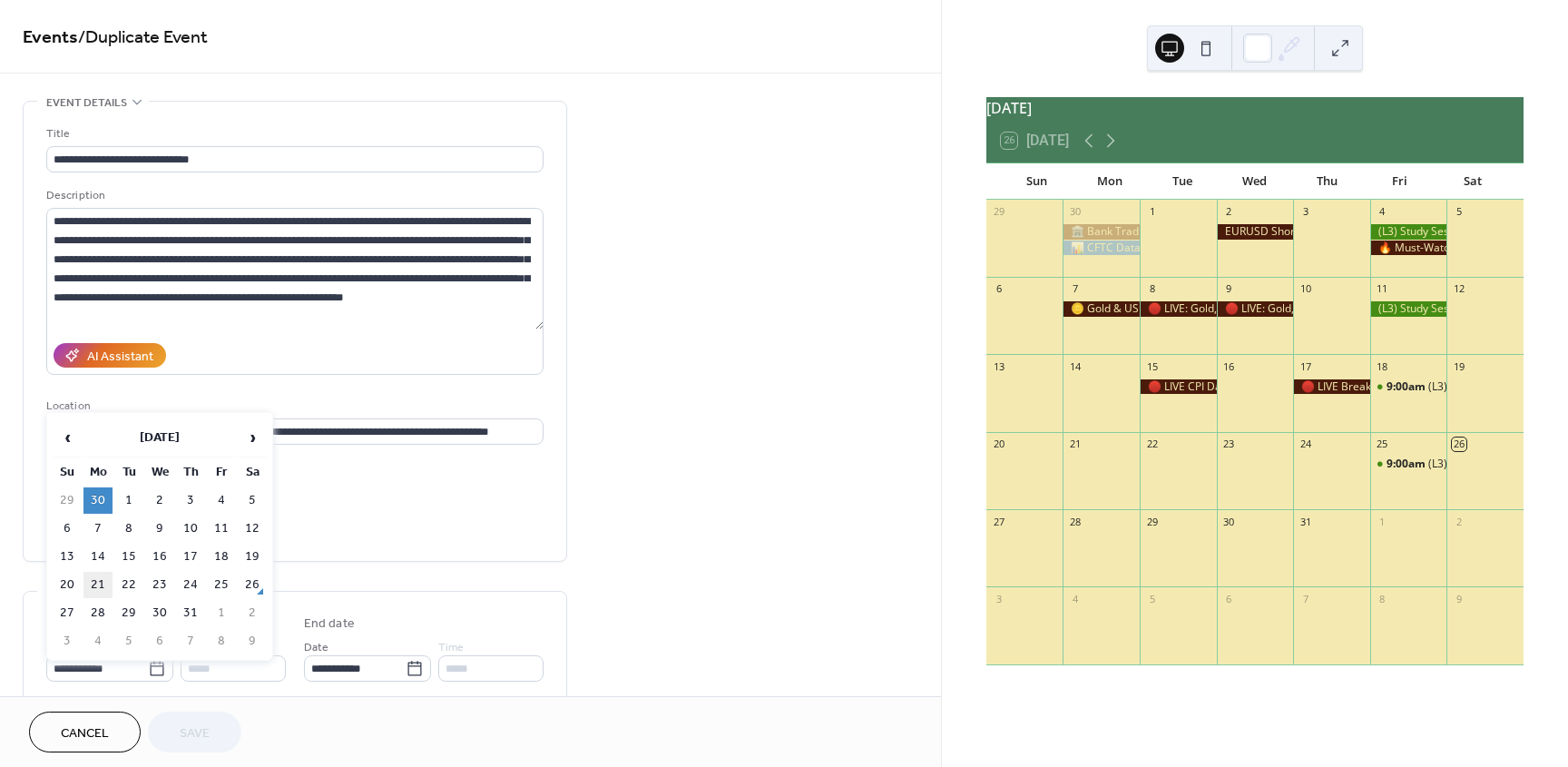 click on "21" at bounding box center [98, 585] 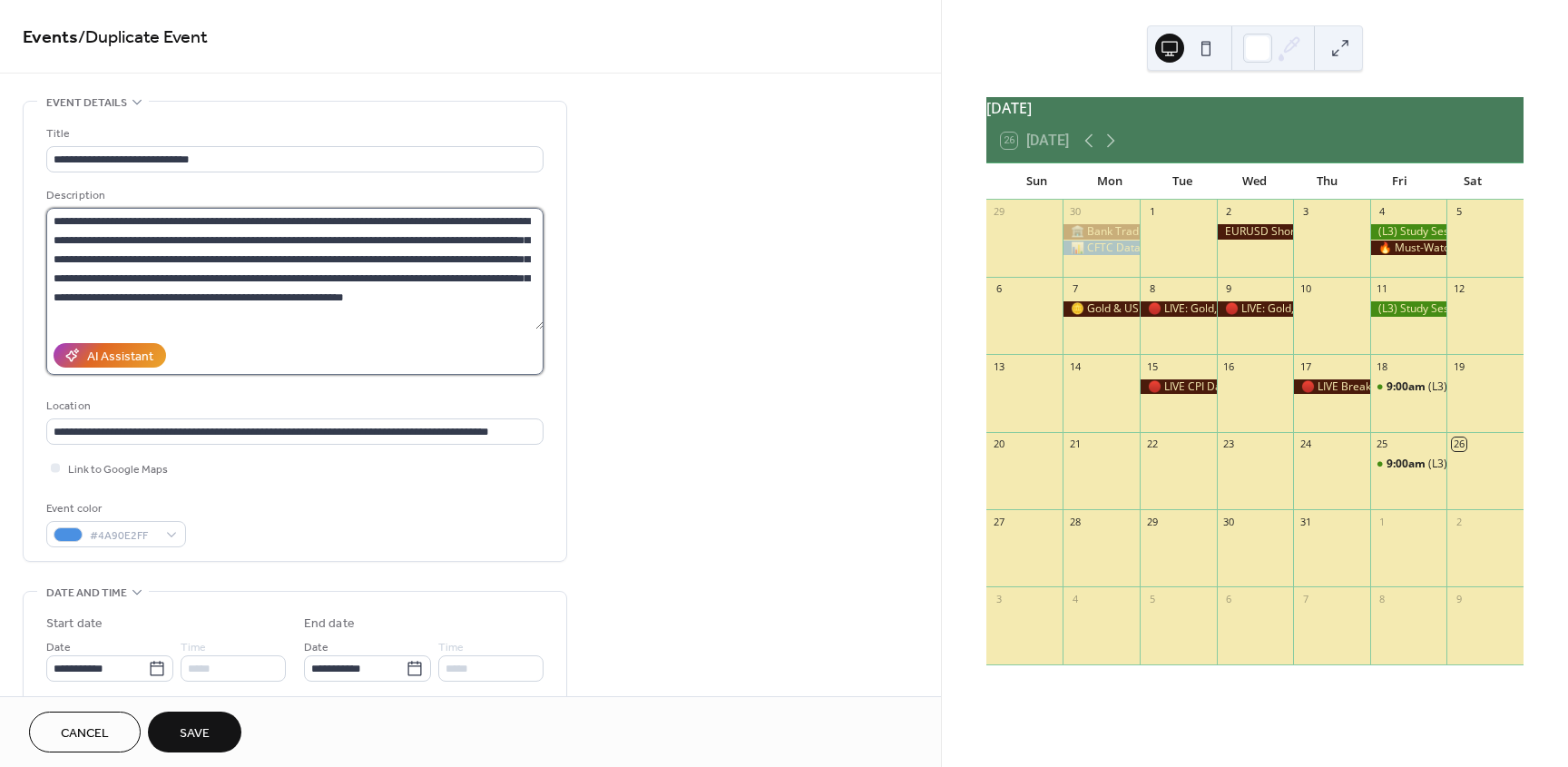 click on "**********" at bounding box center [295, 269] 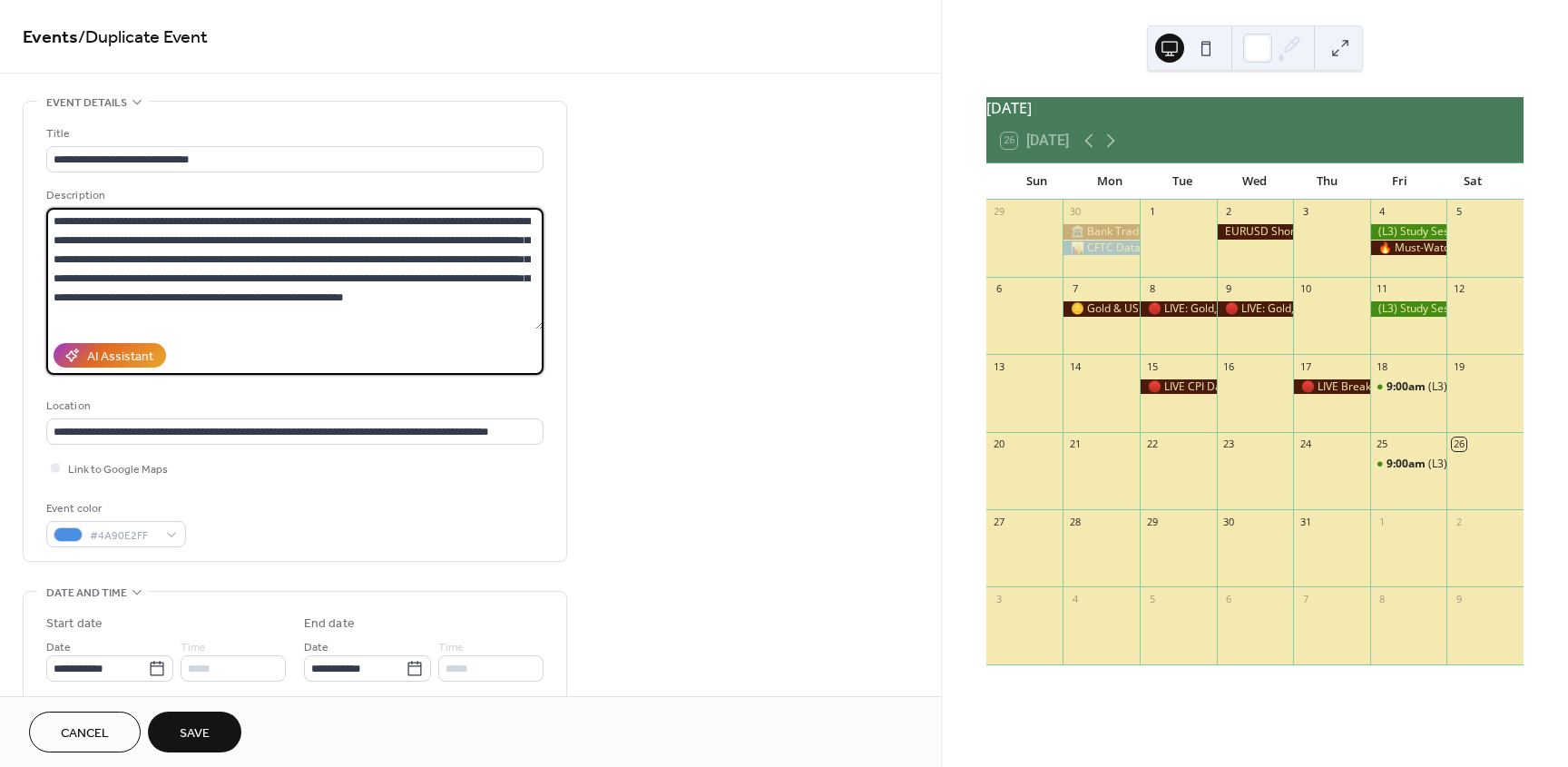 paste on "**********" 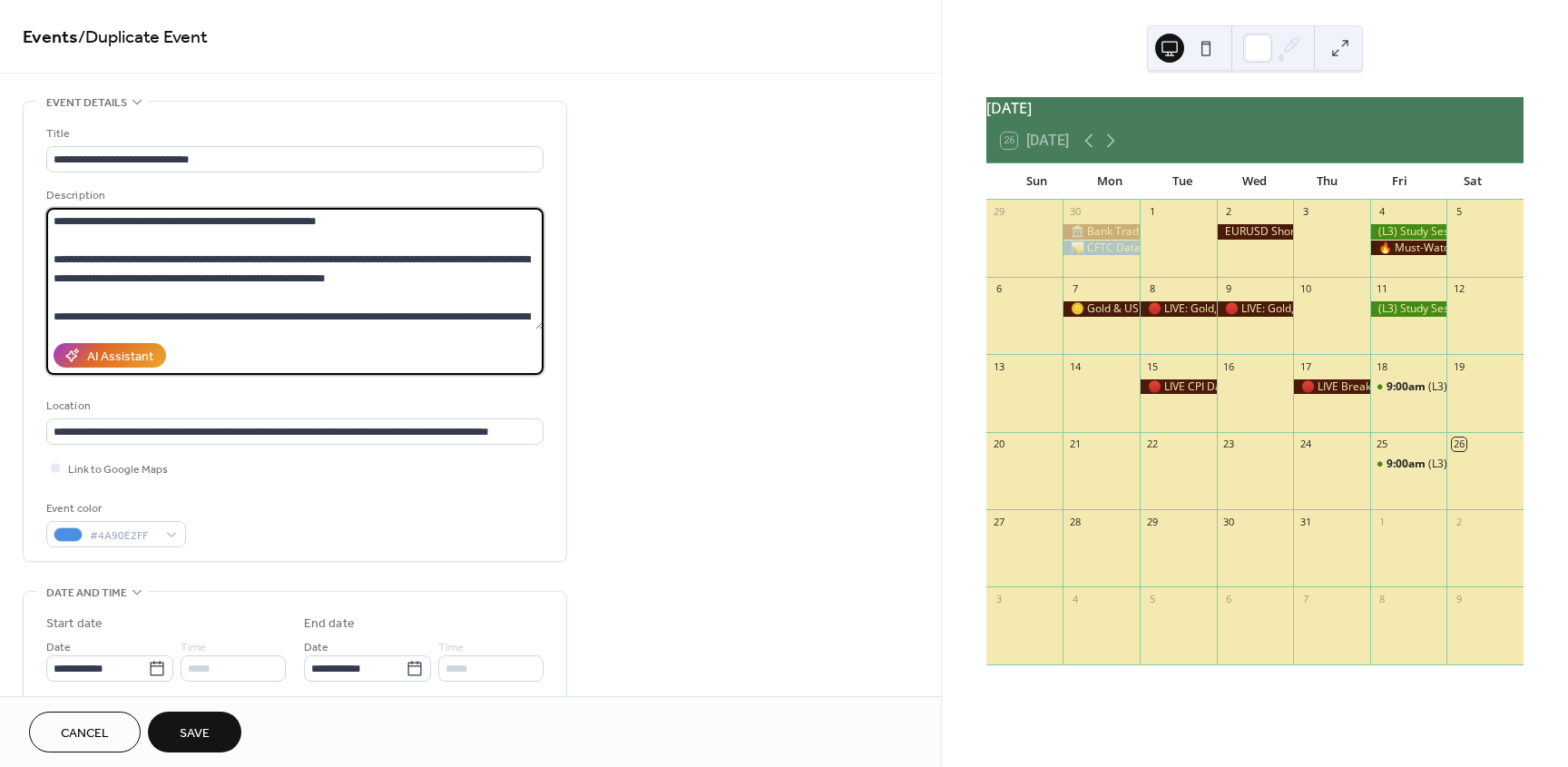 scroll, scrollTop: 340, scrollLeft: 0, axis: vertical 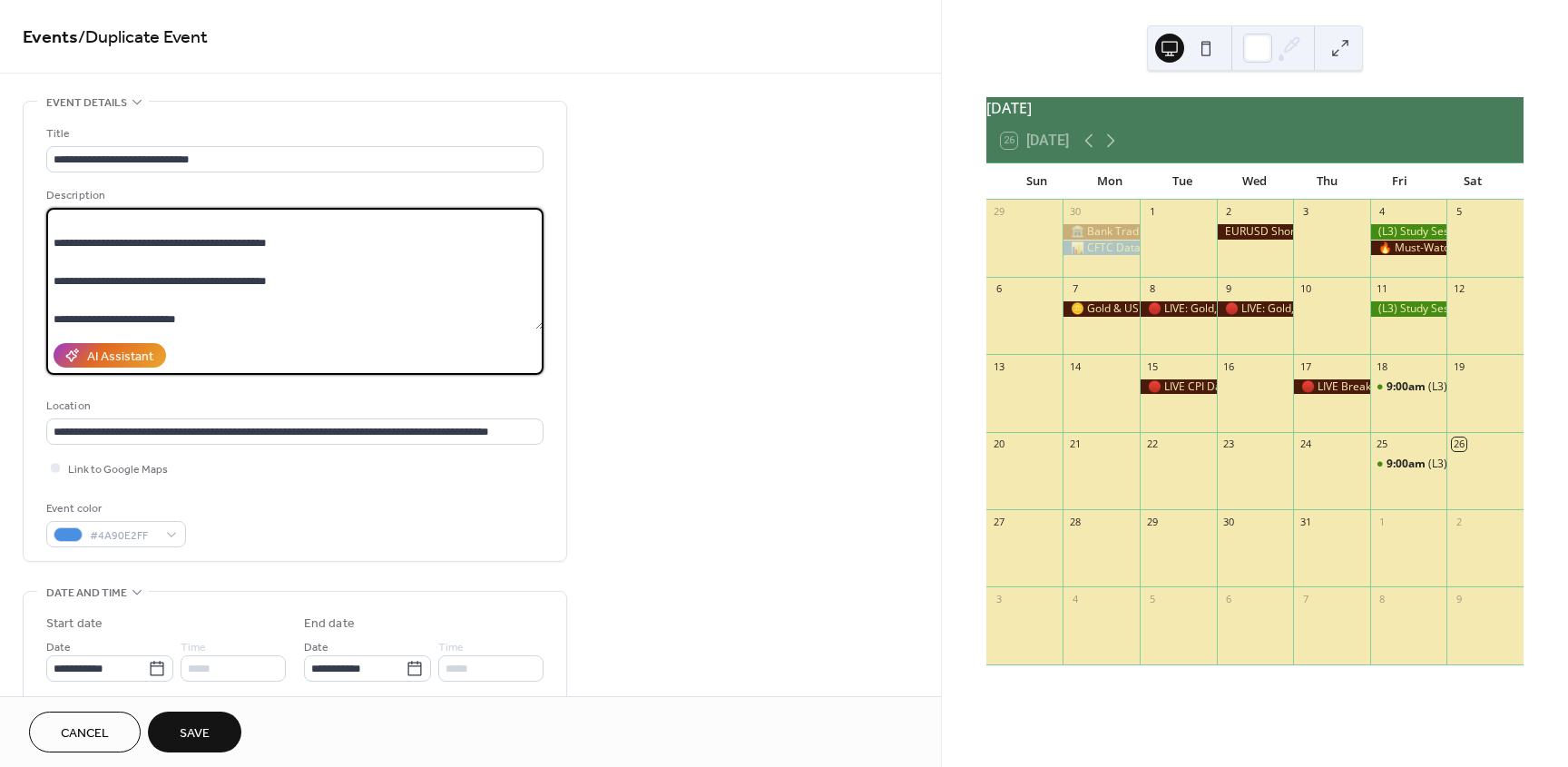 click at bounding box center [295, 269] 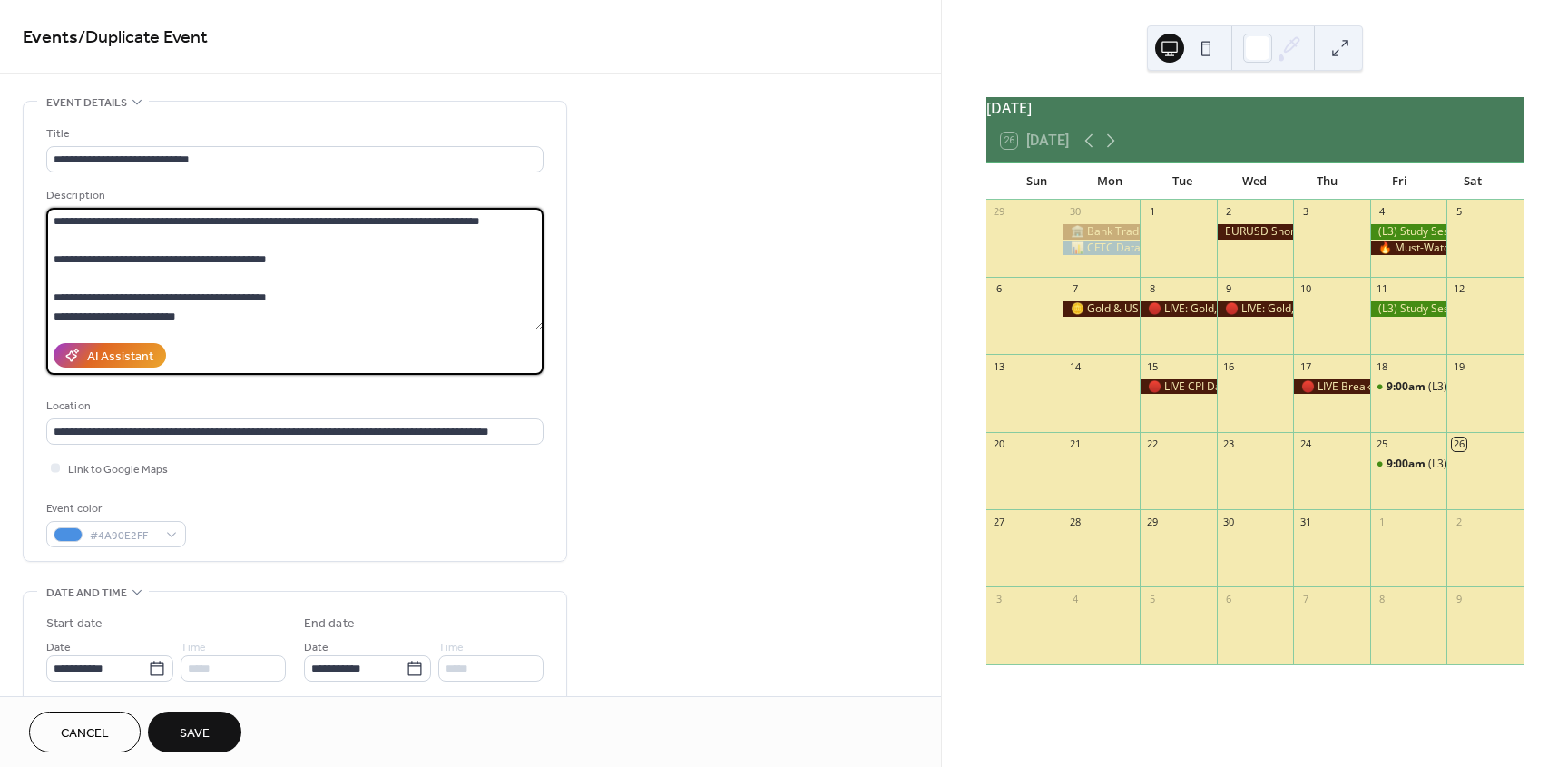 scroll, scrollTop: 324, scrollLeft: 0, axis: vertical 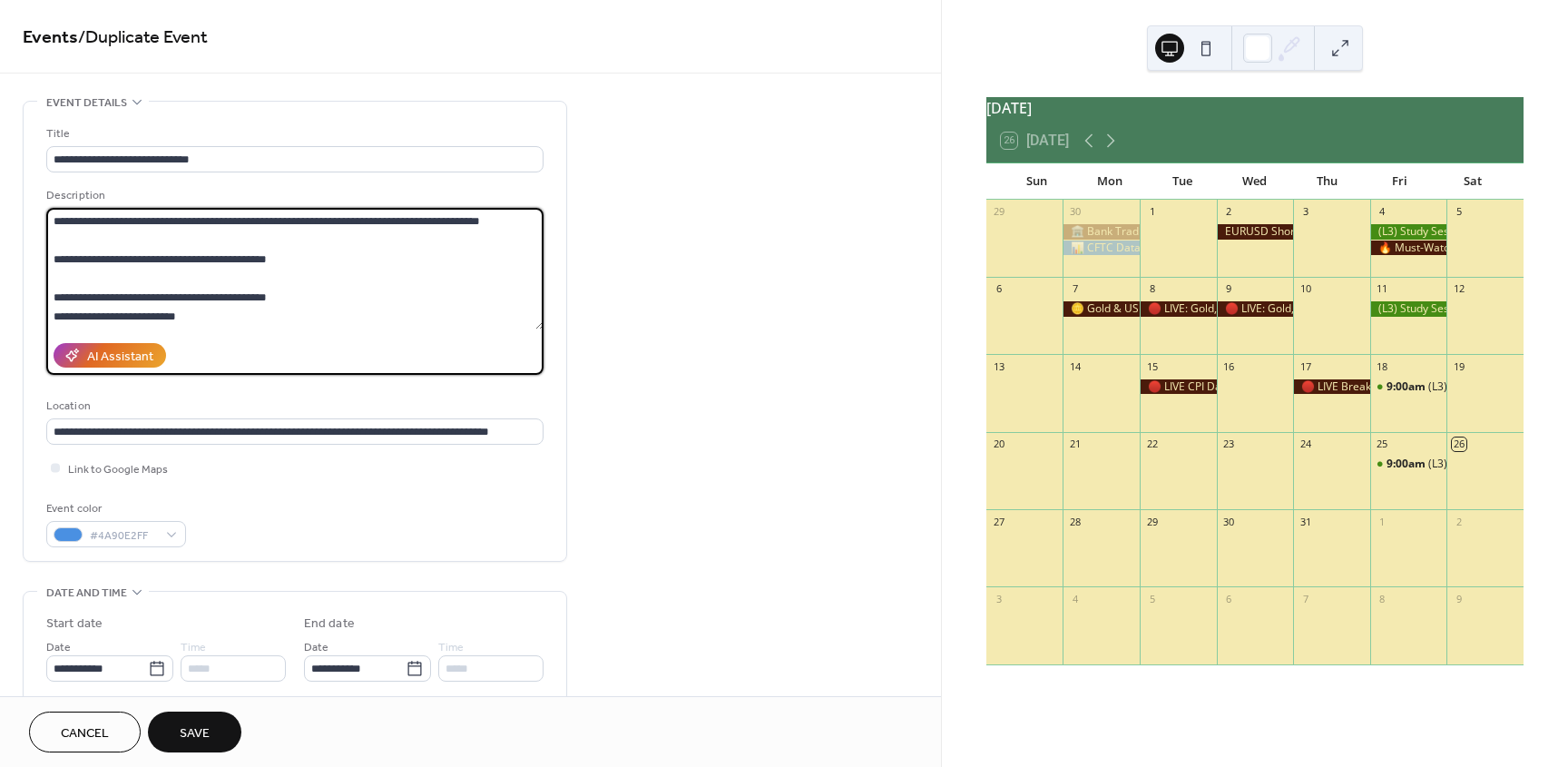 click at bounding box center (295, 269) 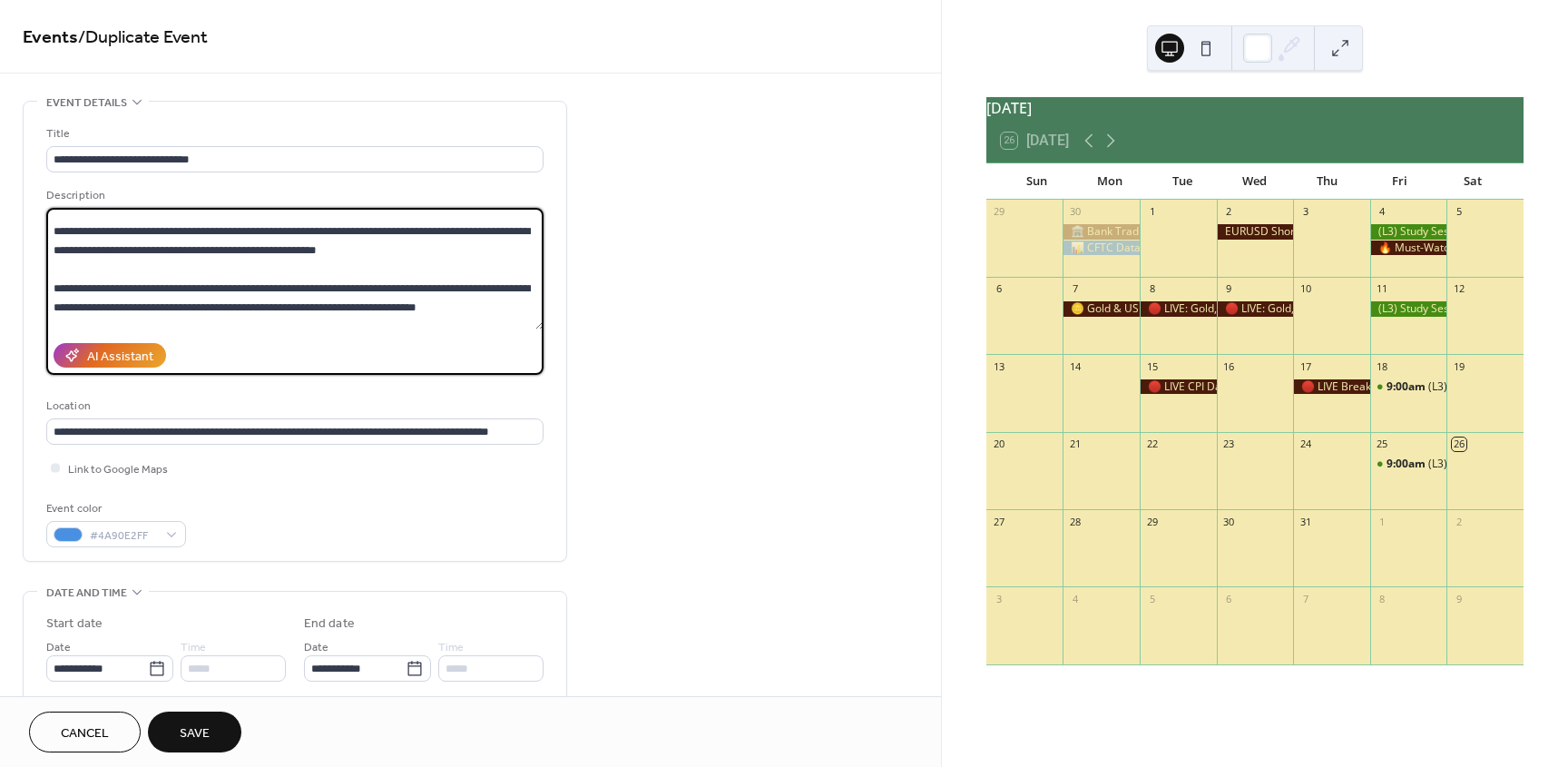 scroll, scrollTop: 0, scrollLeft: 0, axis: both 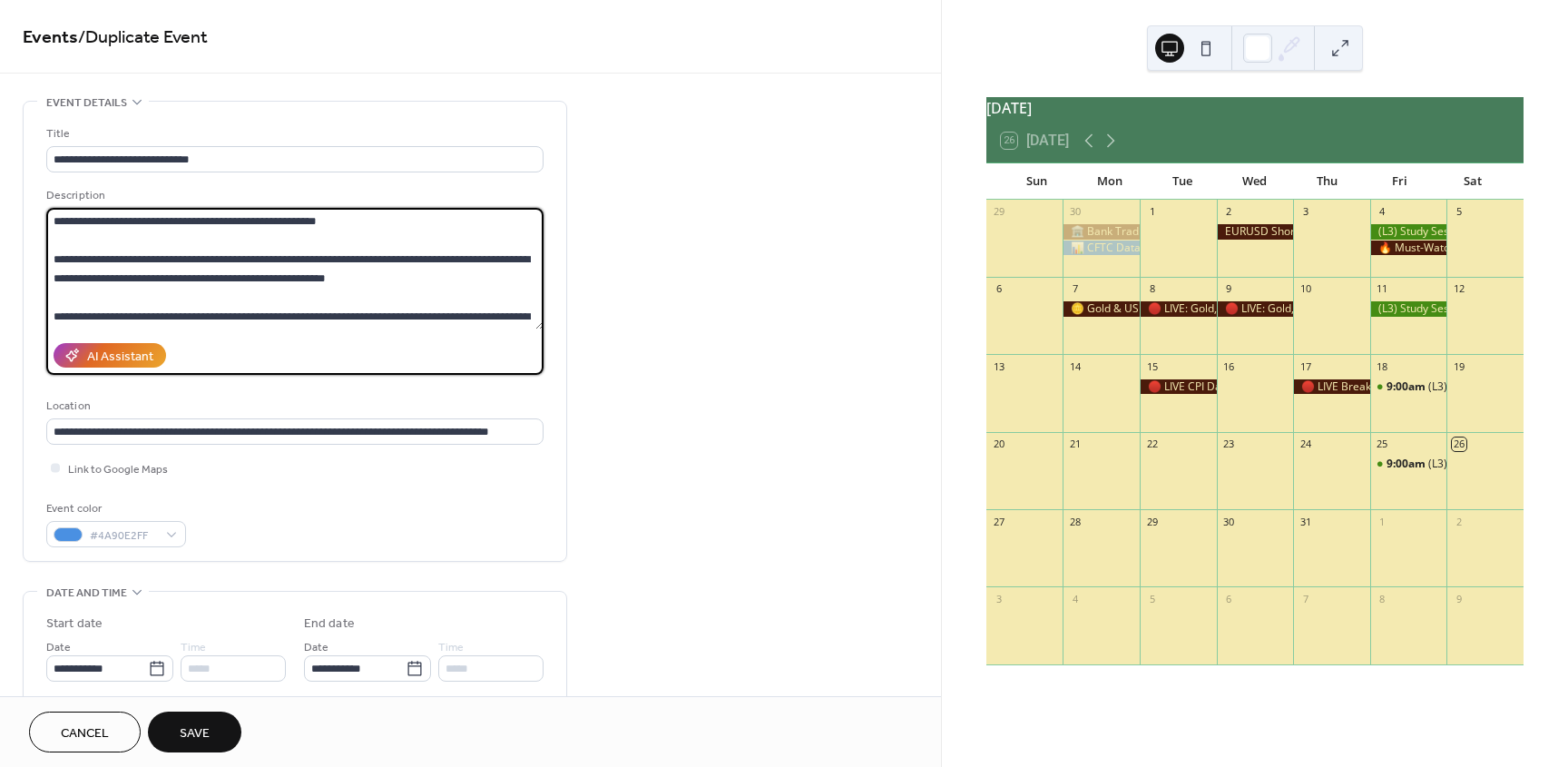 type on "**********" 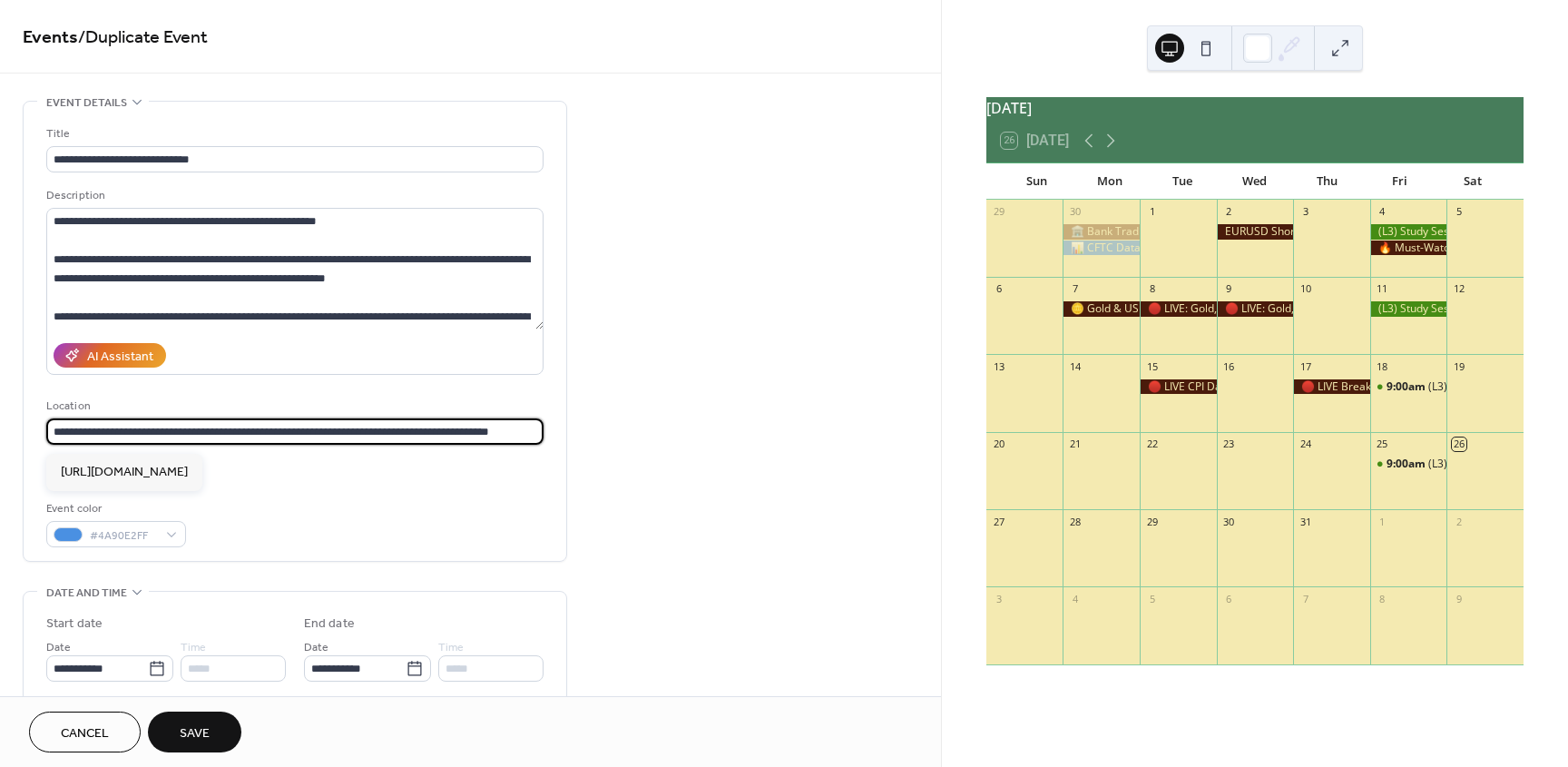 click on "**********" at bounding box center (295, 431) 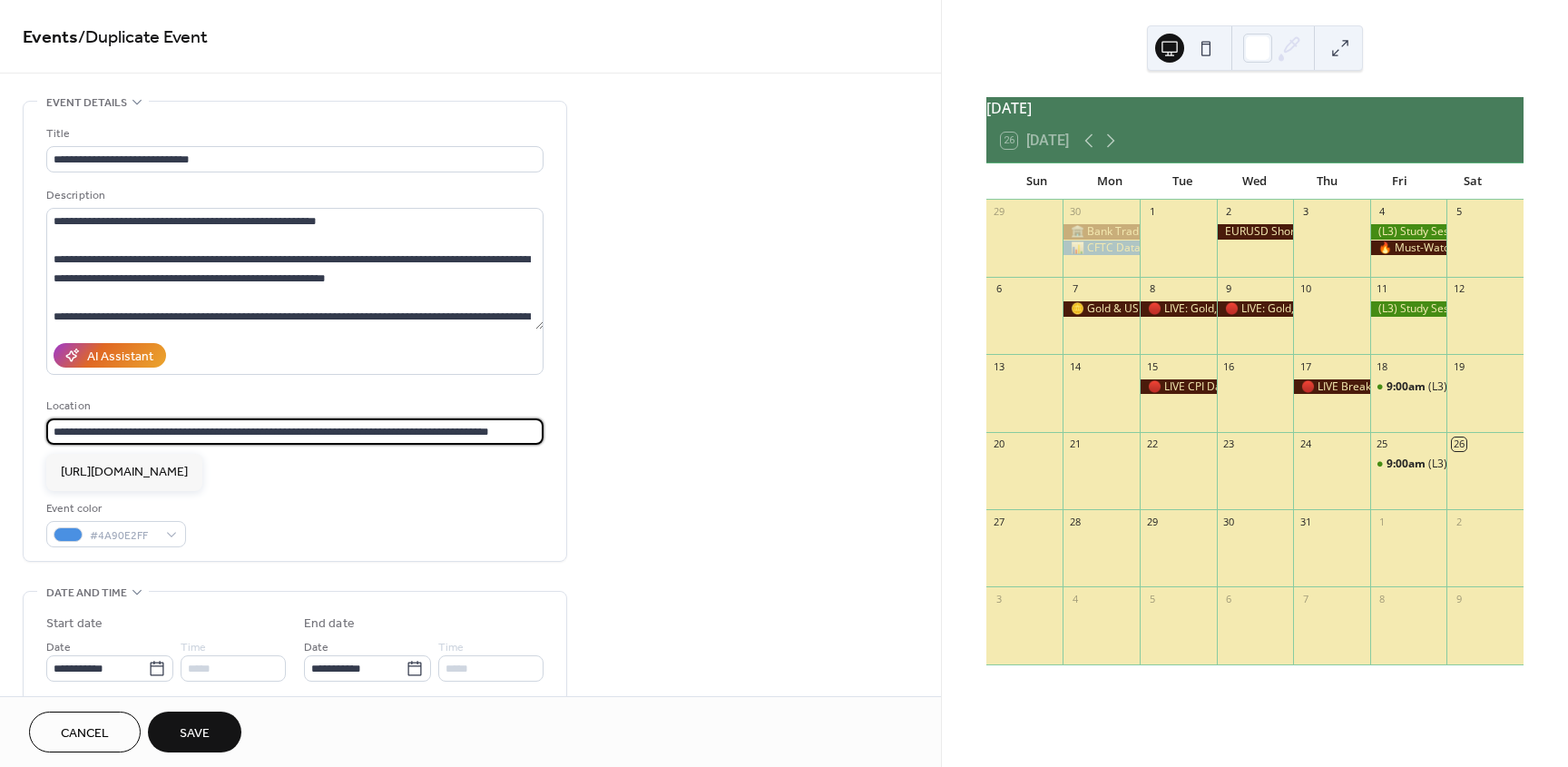 paste on "*******" 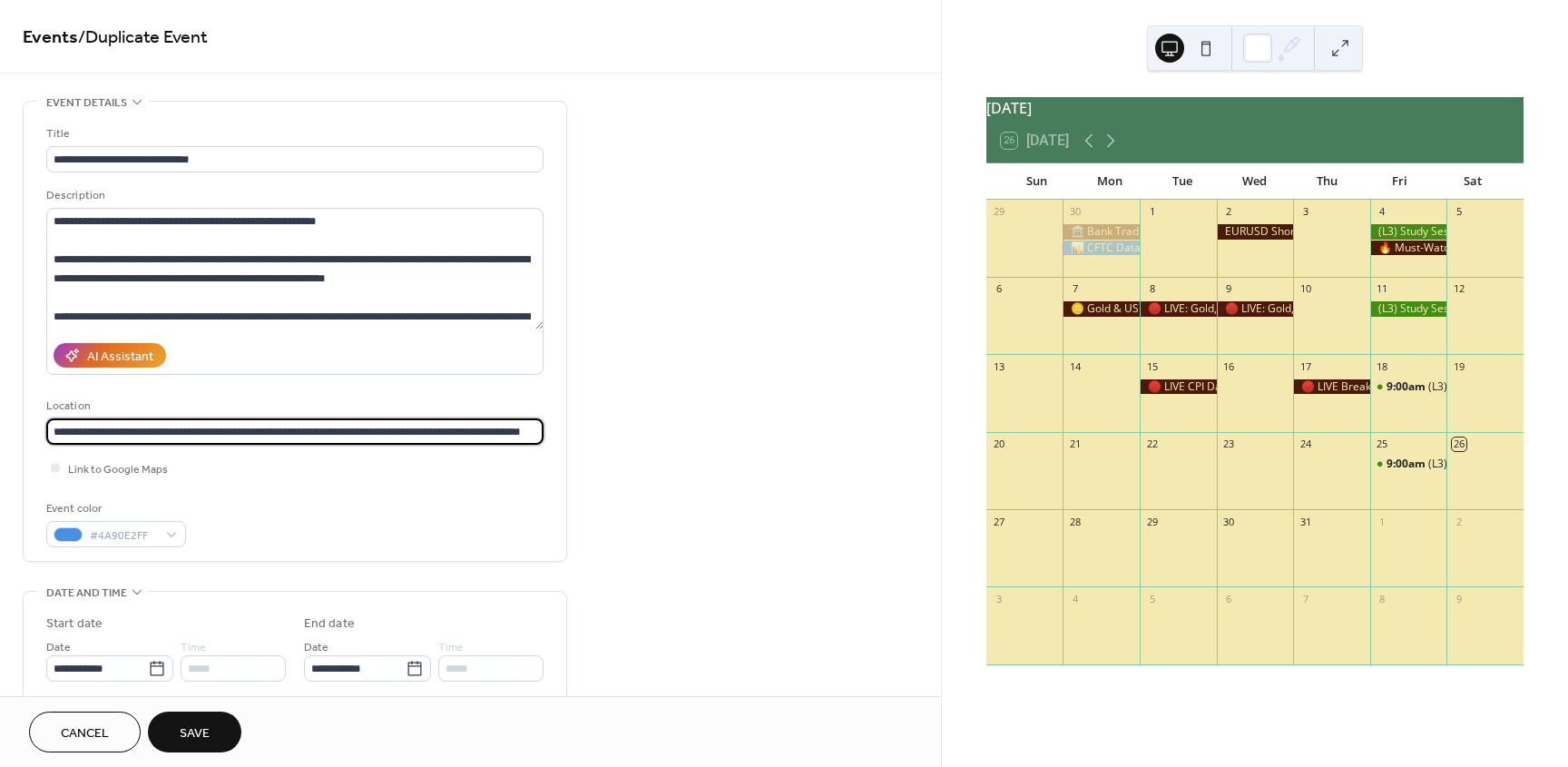 scroll, scrollTop: 0, scrollLeft: 51, axis: horizontal 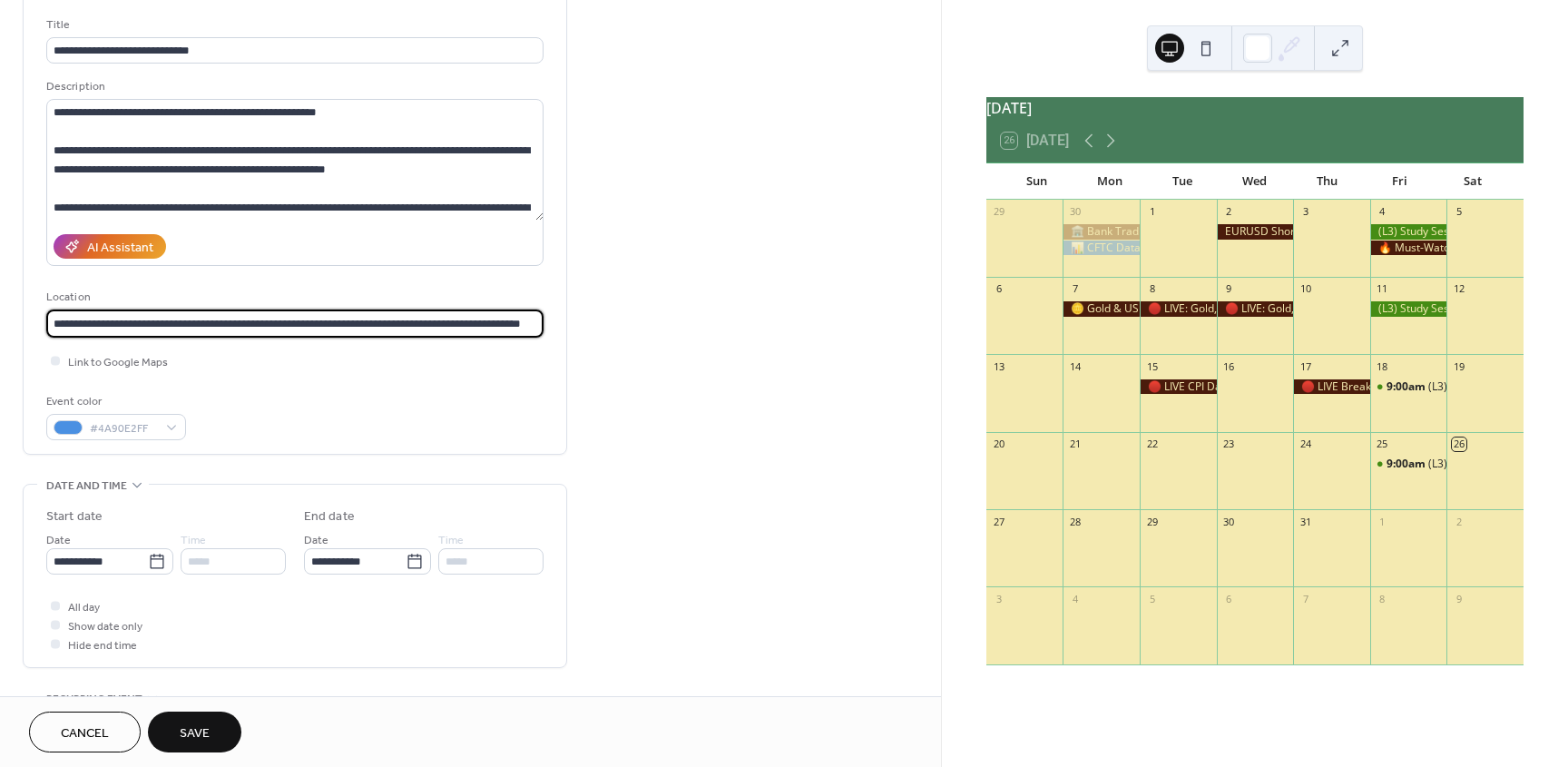 type on "**********" 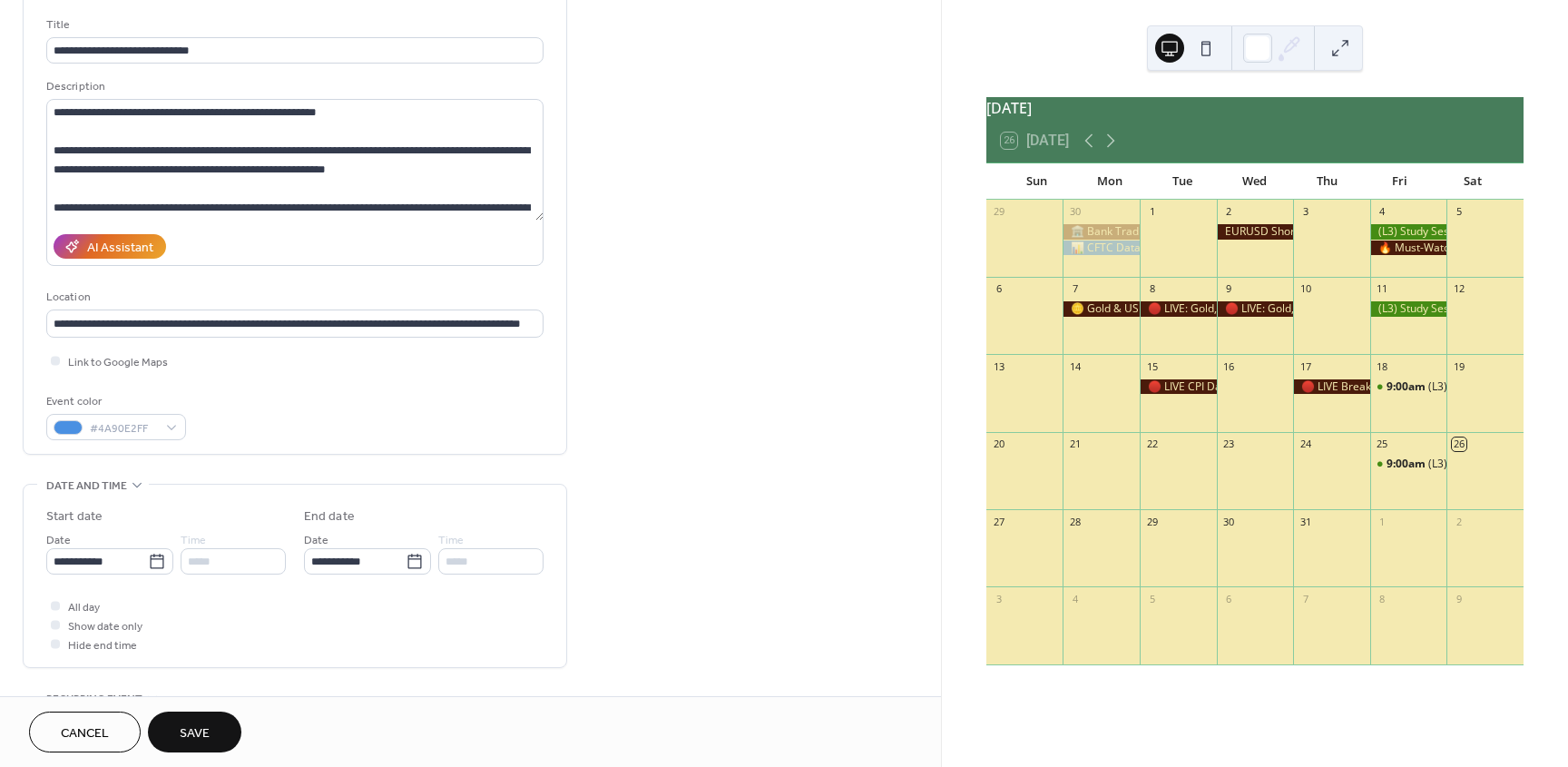 click on "Save" at bounding box center (194, 733) 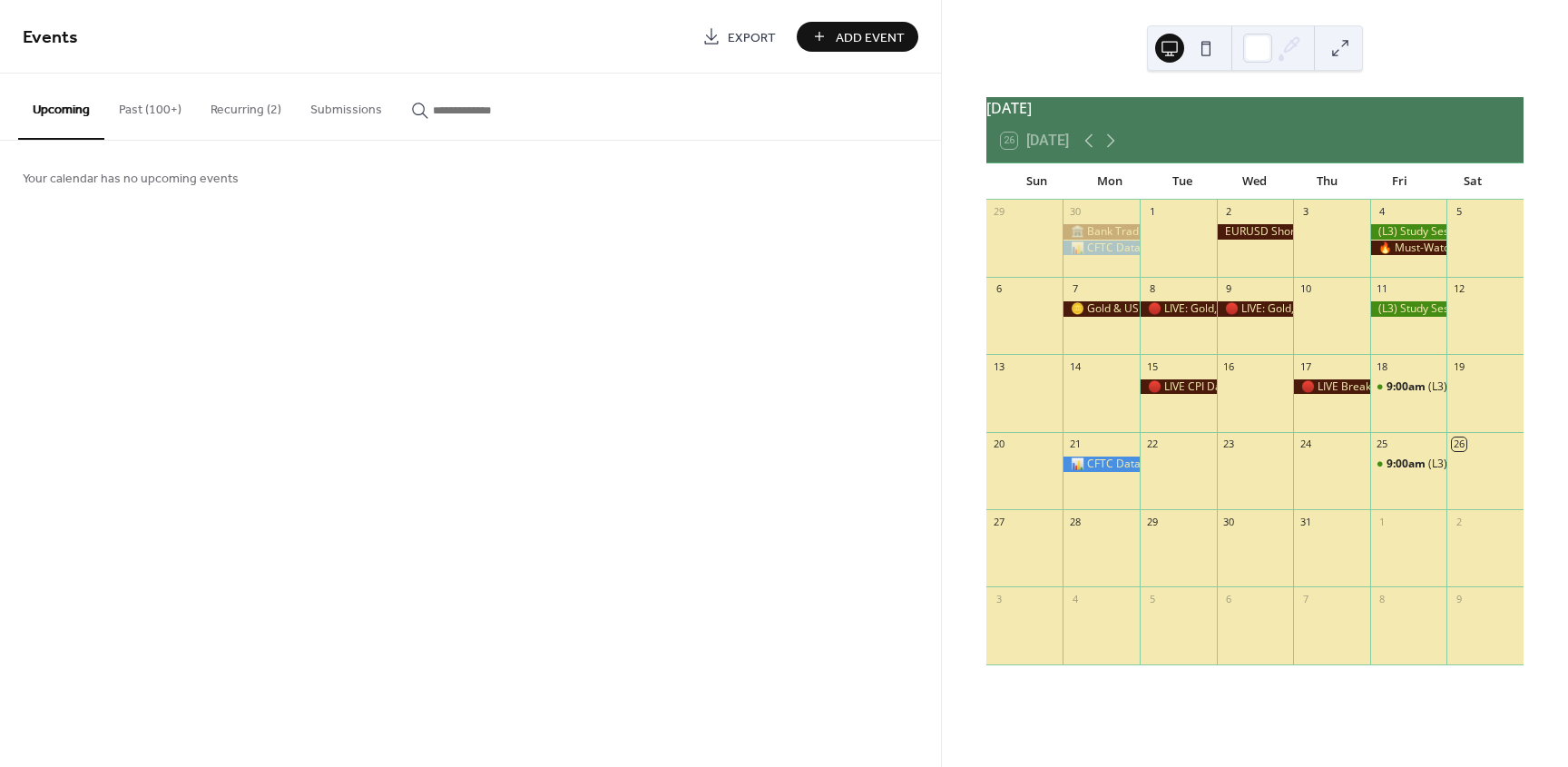 click on "Past (100+)" at bounding box center (150, 105) 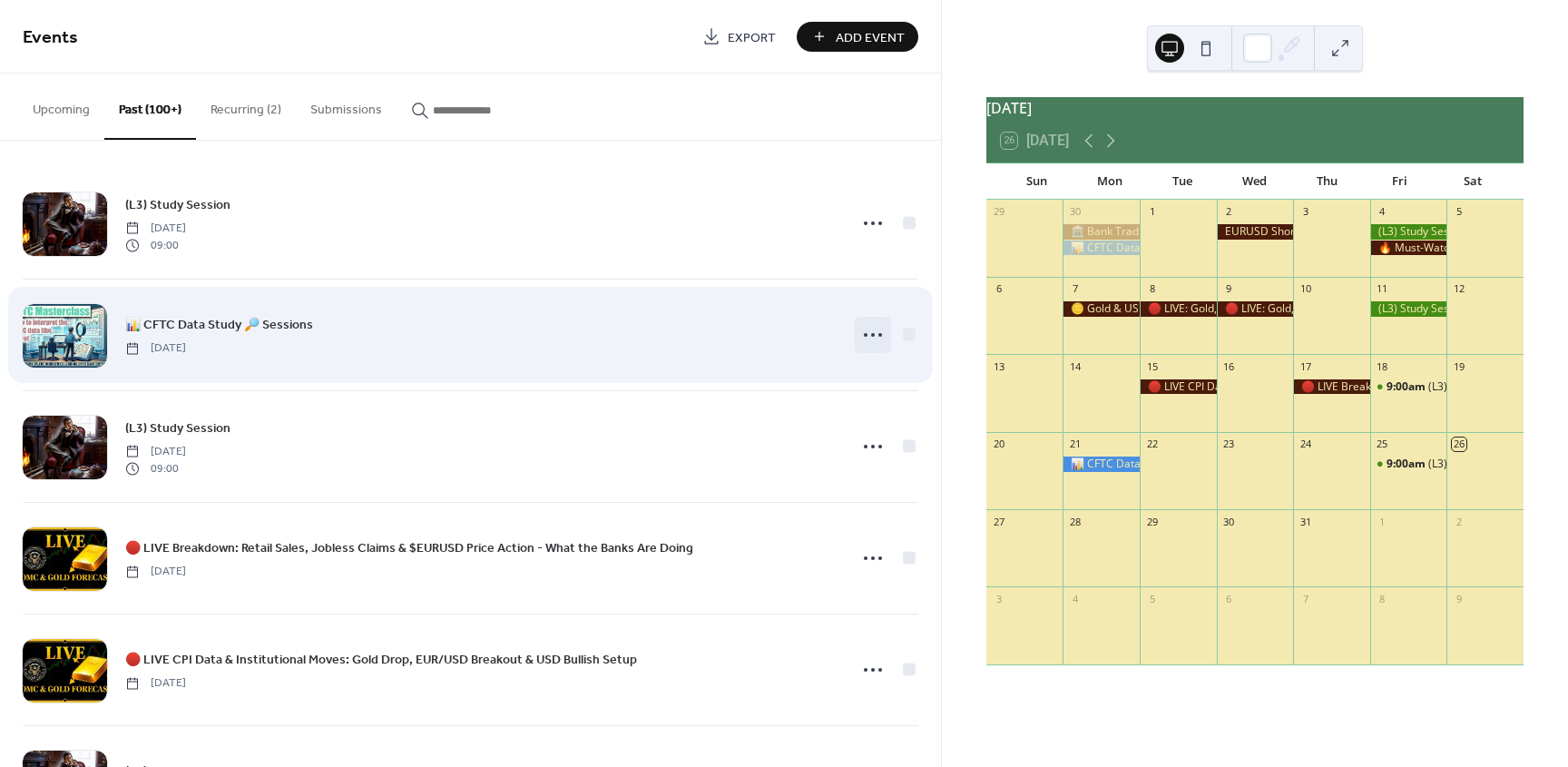 click 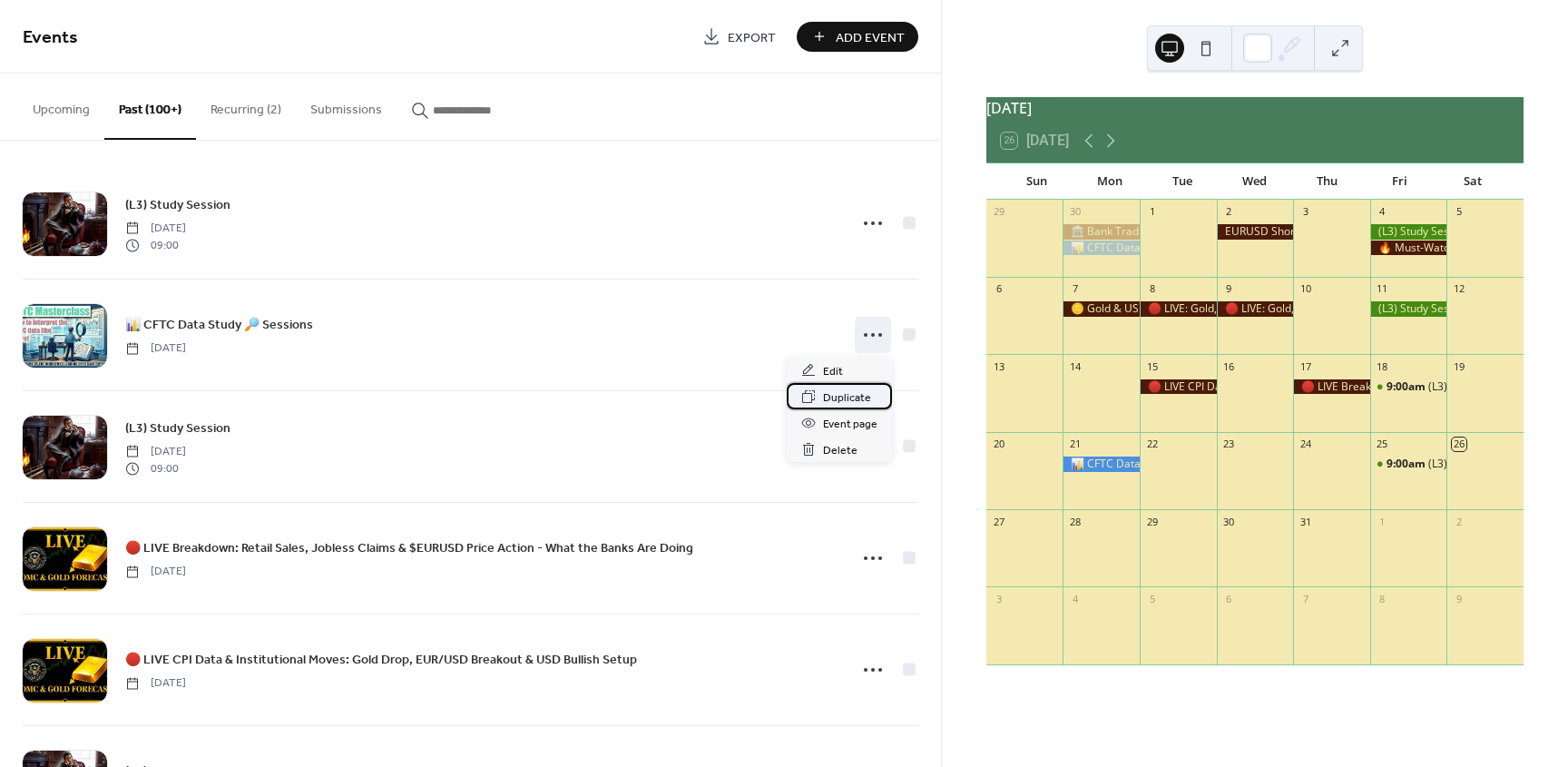 click on "Duplicate" at bounding box center [847, 398] 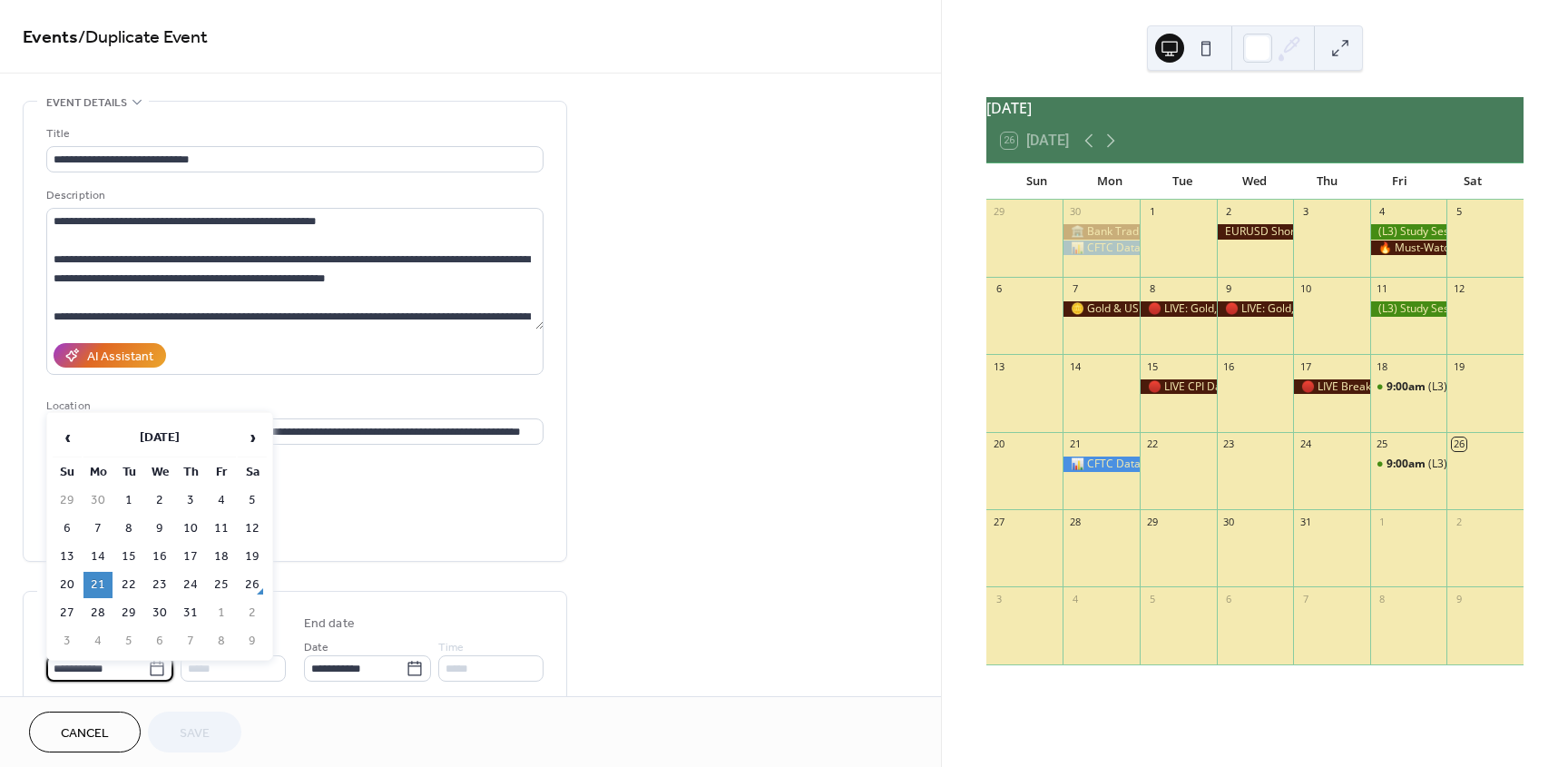 click on "**********" at bounding box center [97, 668] 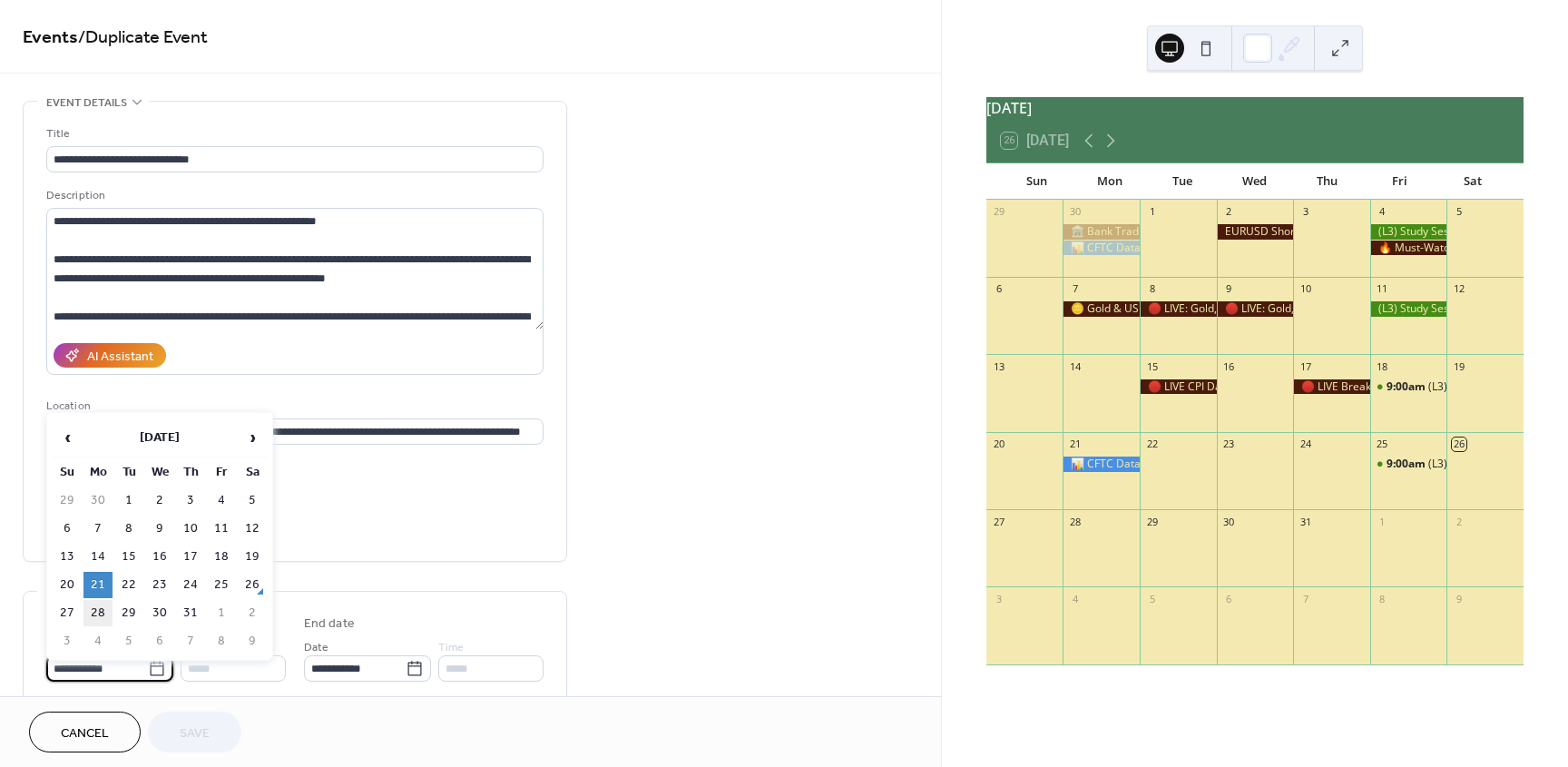 click on "28" at bounding box center [98, 613] 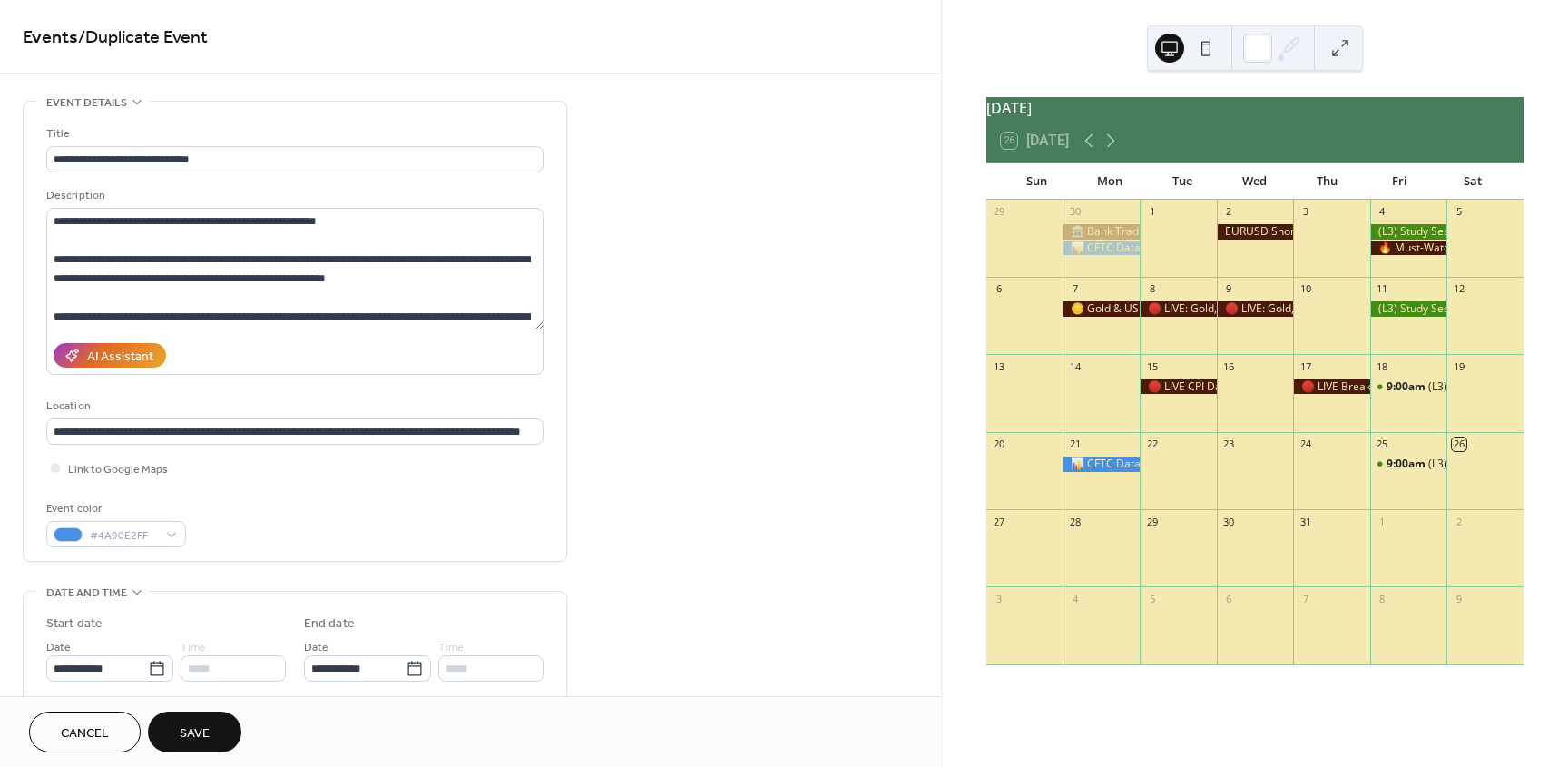 click on "**********" at bounding box center (295, 715) 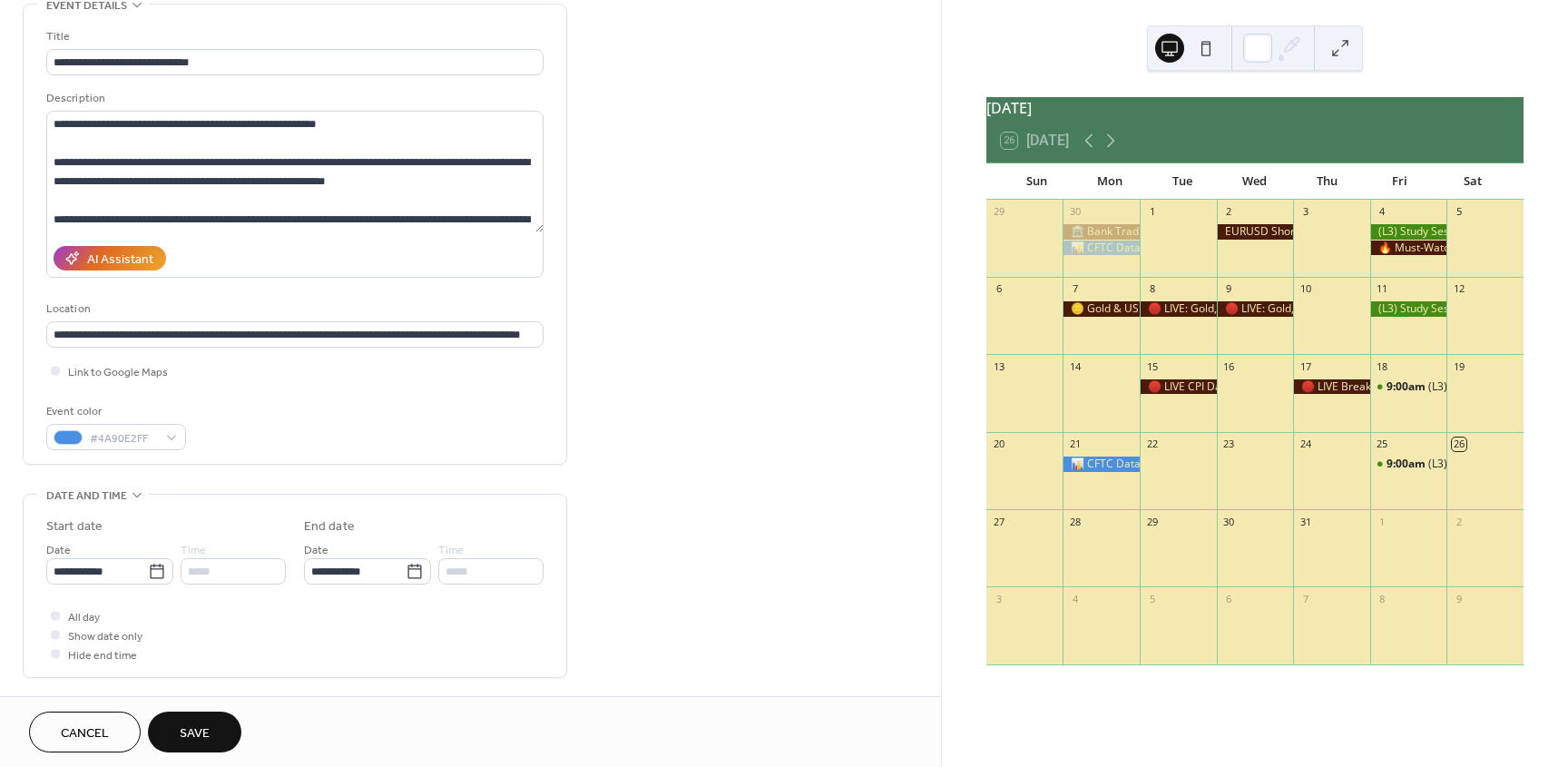 scroll, scrollTop: 109, scrollLeft: 0, axis: vertical 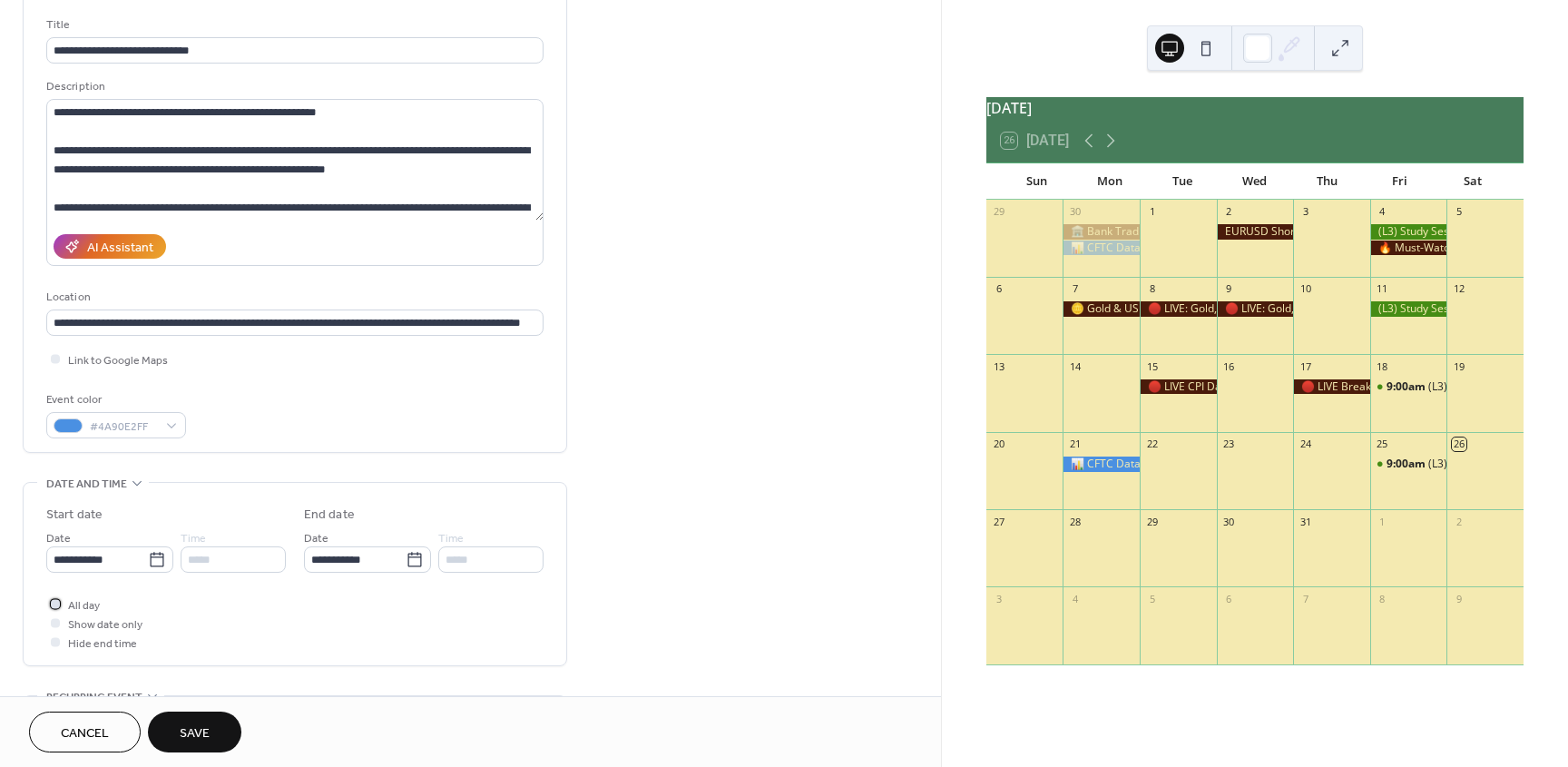 click on "All day" at bounding box center [83, 605] 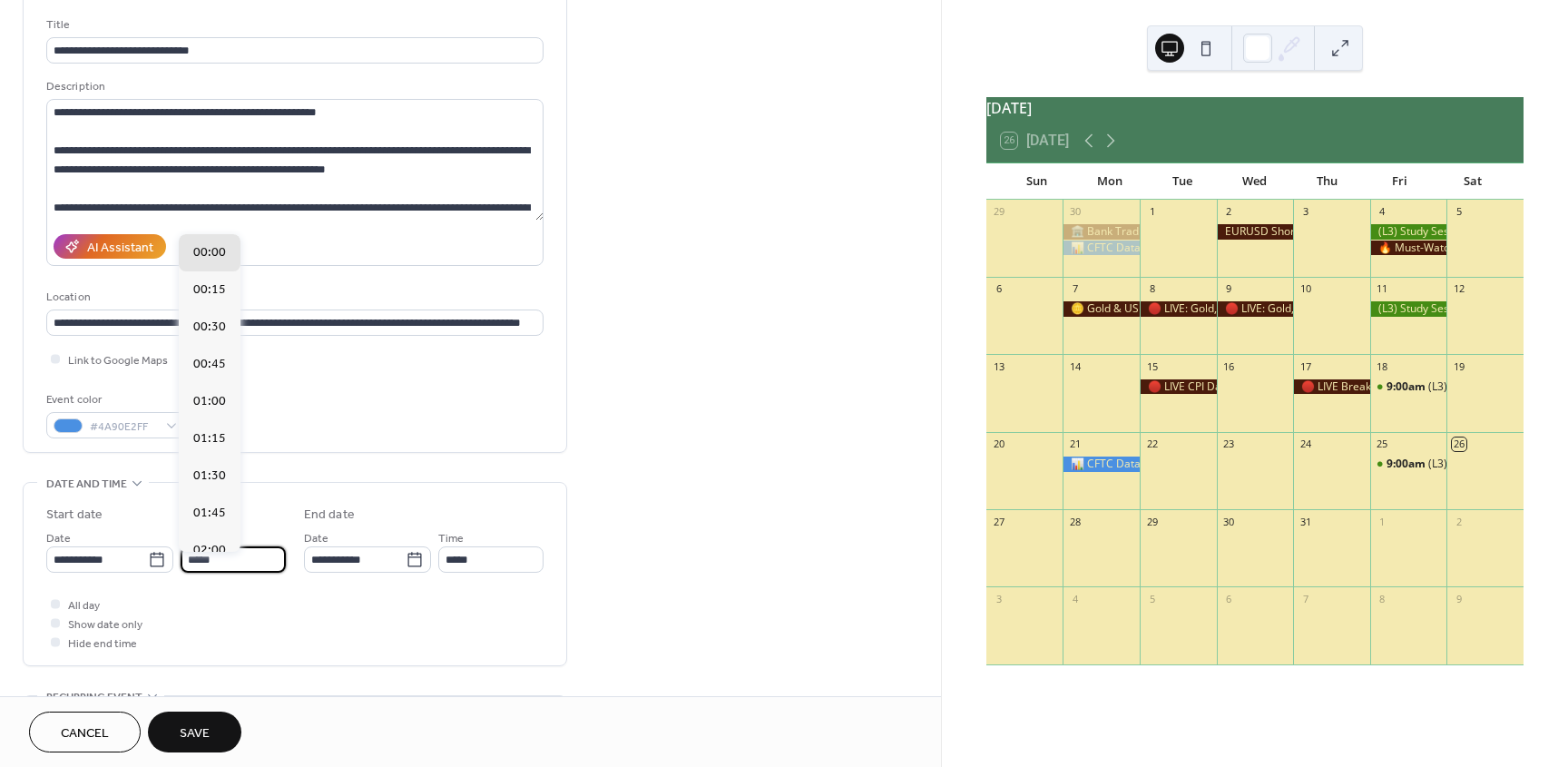 click on "*****" at bounding box center [233, 559] 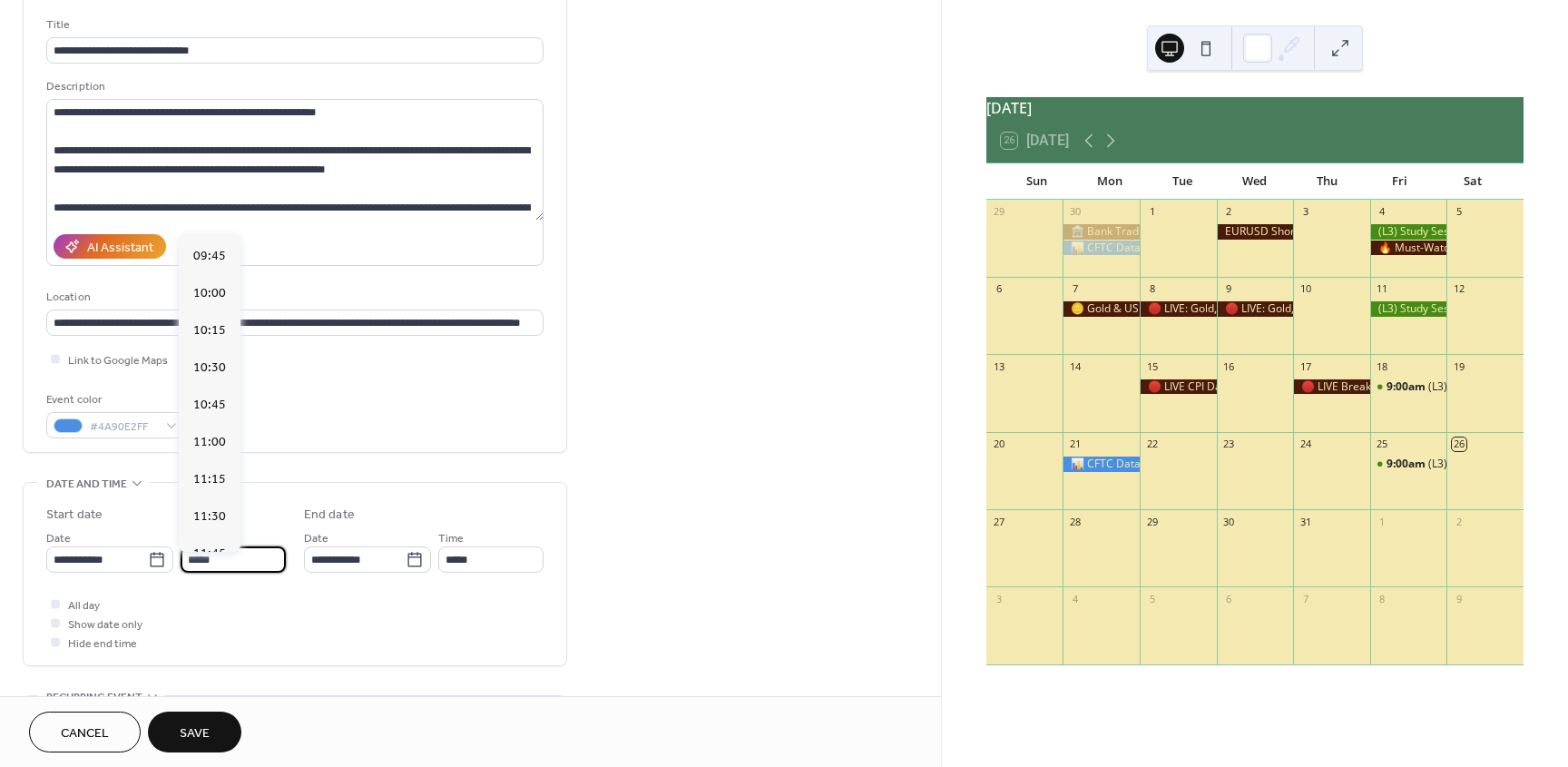 scroll, scrollTop: 1470, scrollLeft: 0, axis: vertical 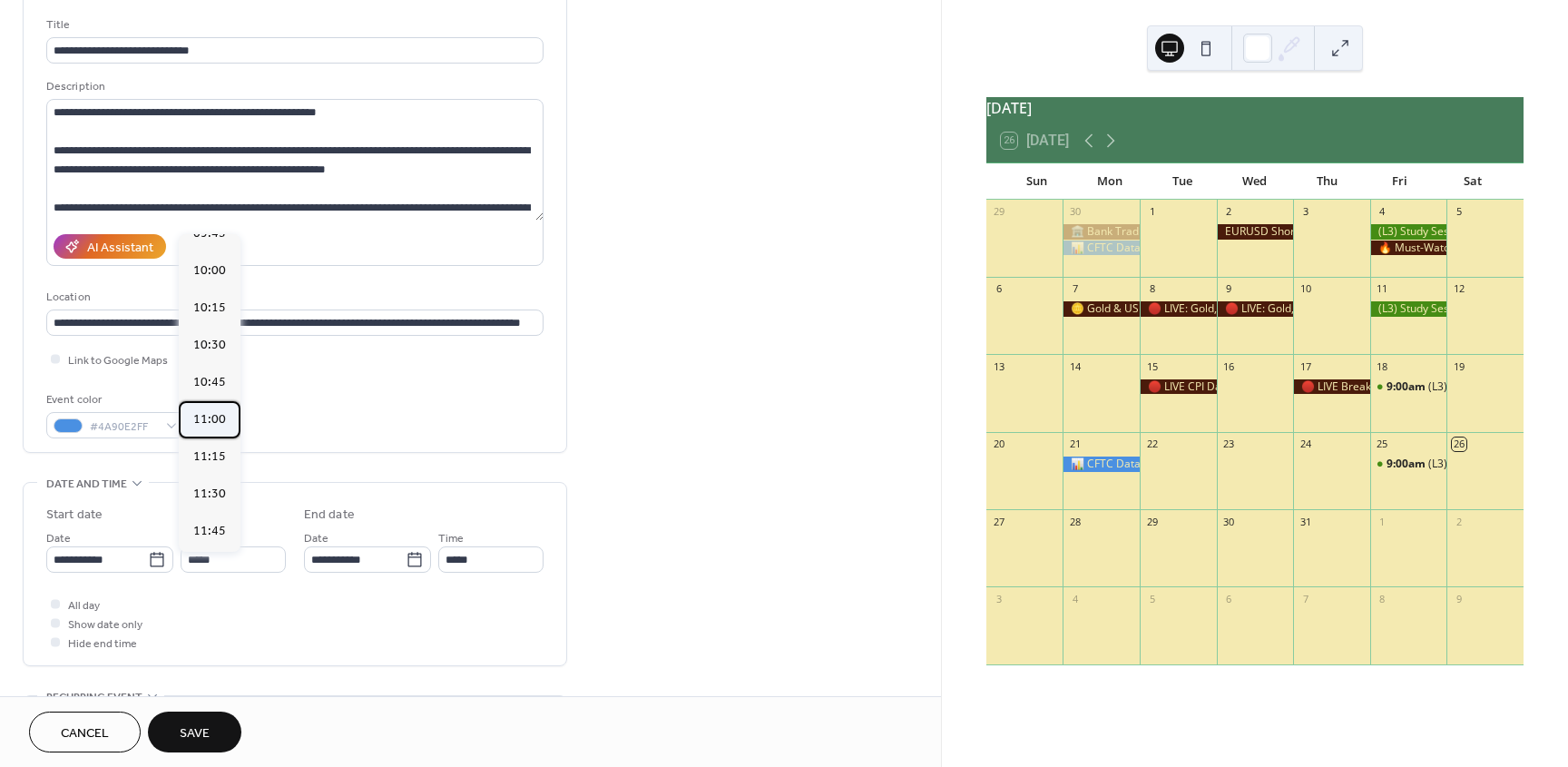 click on "11:00" at bounding box center (210, 419) 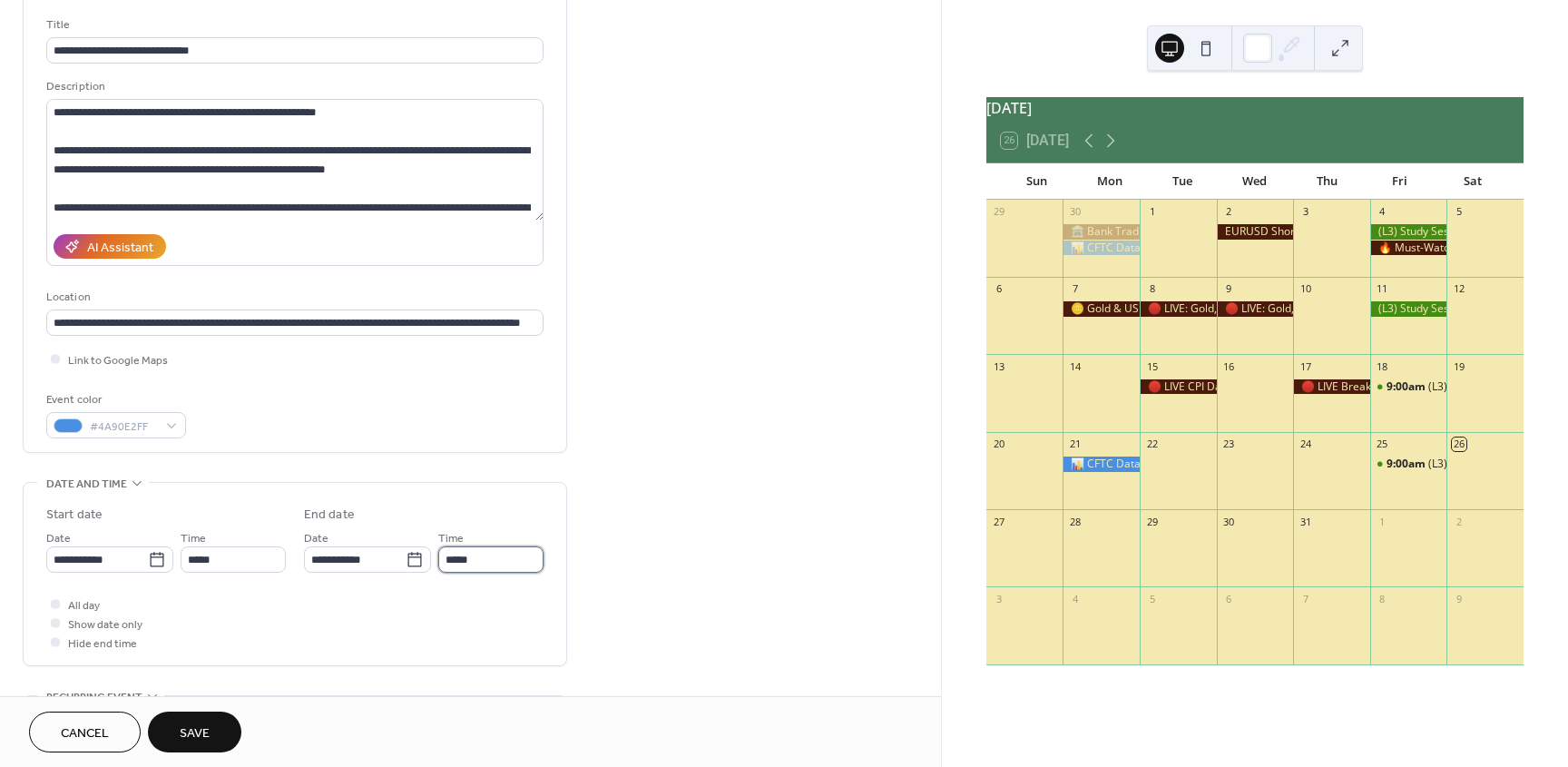 click on "*****" at bounding box center (491, 559) 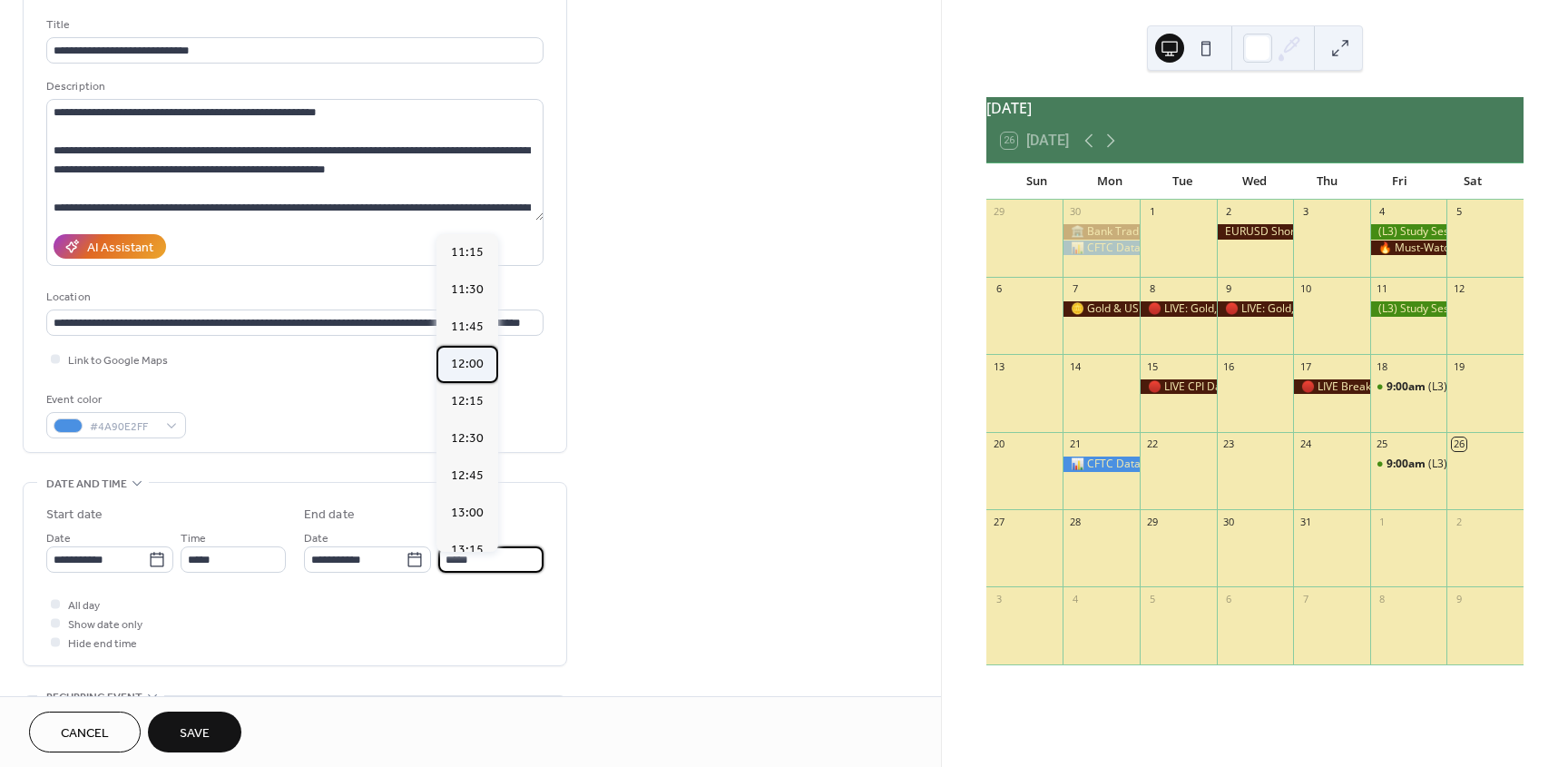 click on "12:00" at bounding box center (467, 364) 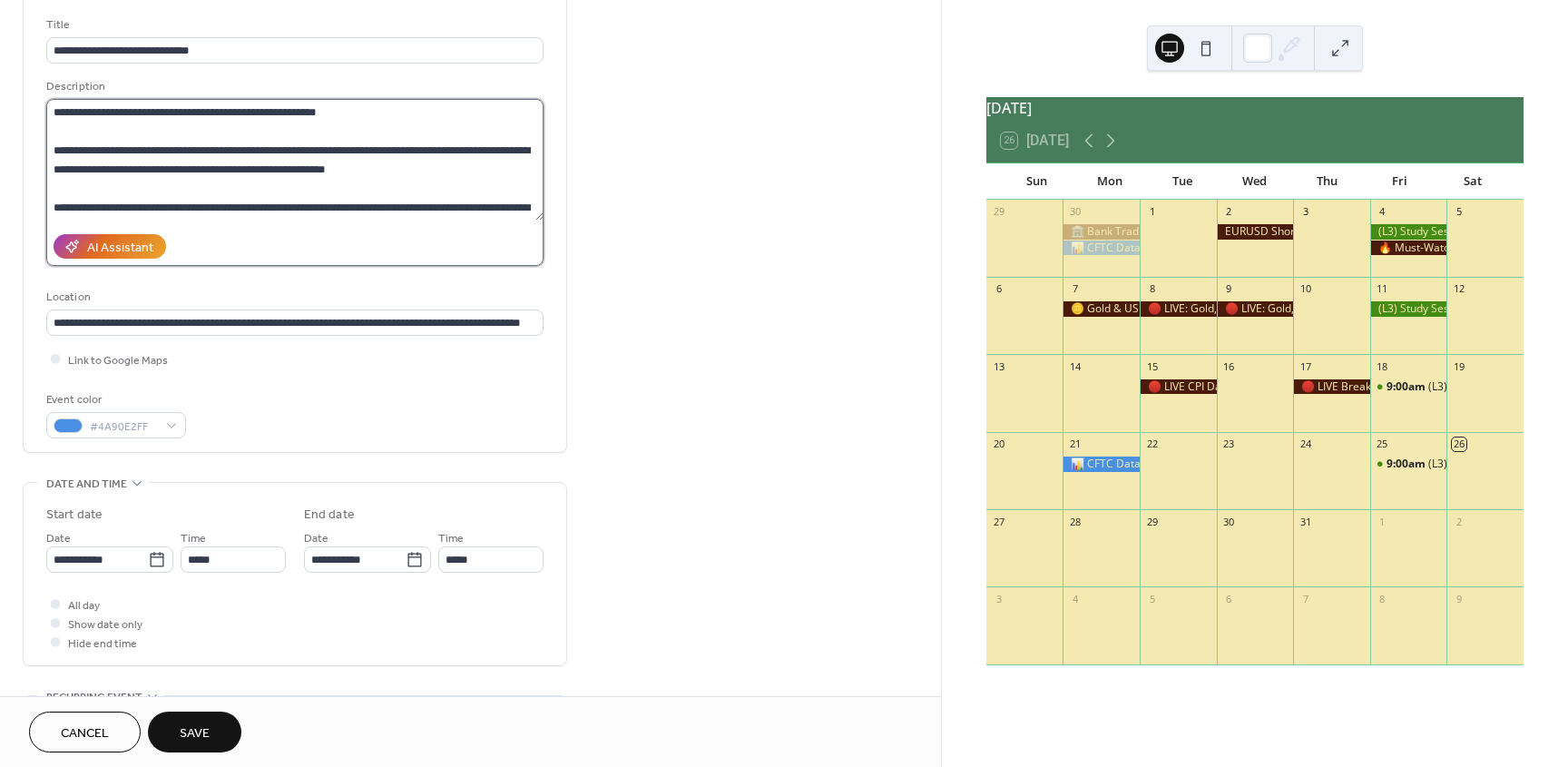 click at bounding box center (295, 160) 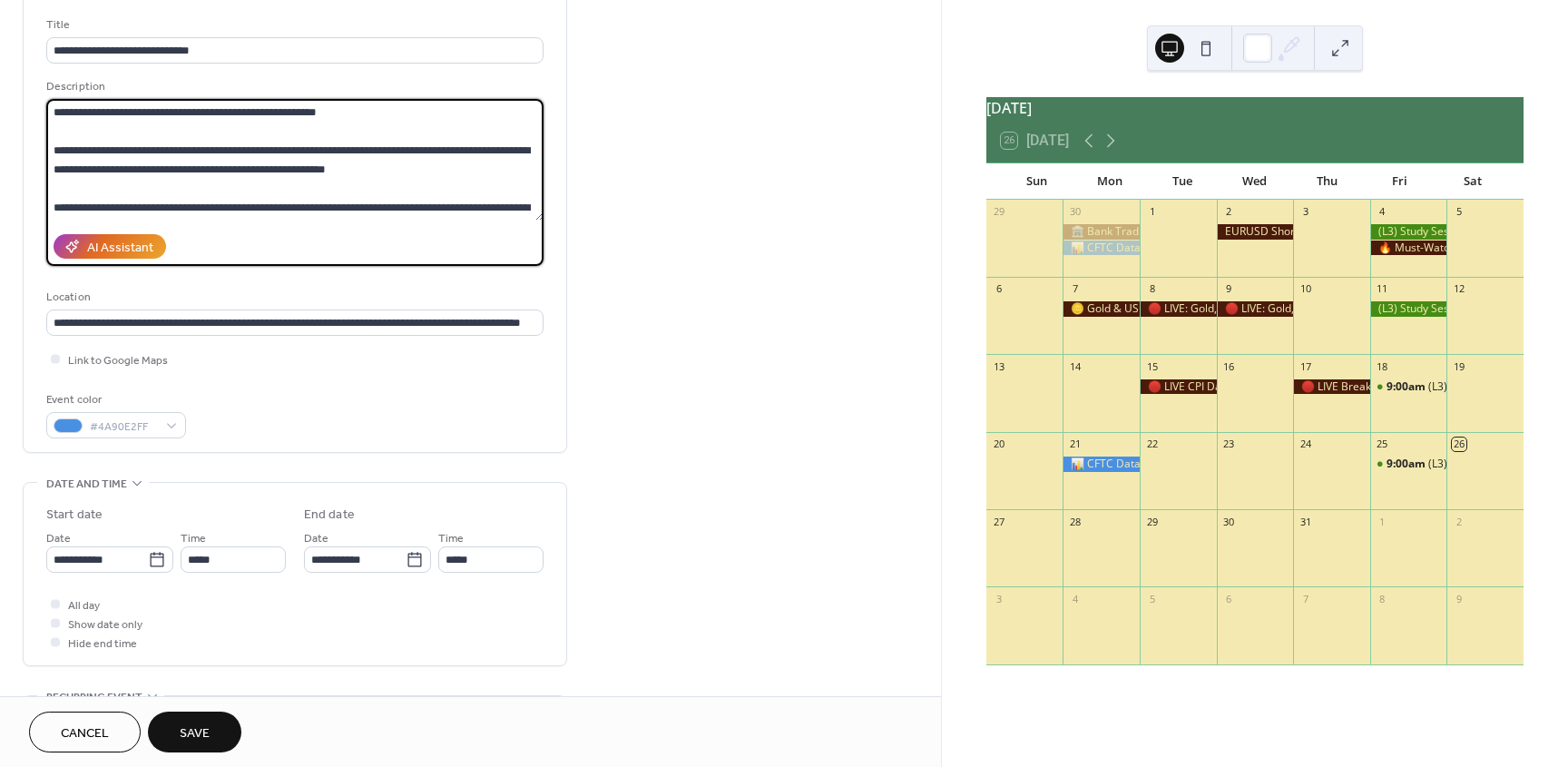 paste on "**********" 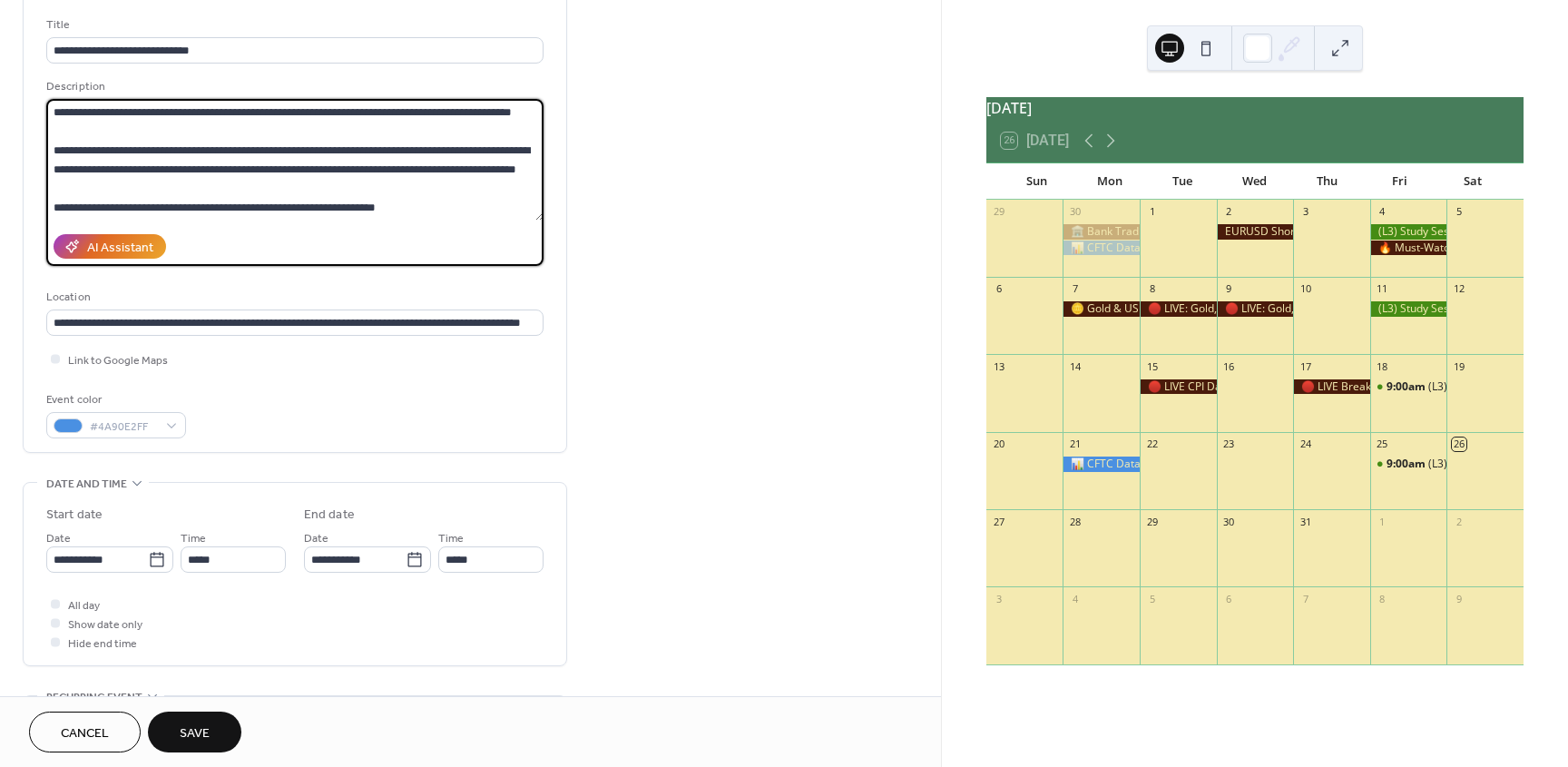 scroll, scrollTop: 0, scrollLeft: 0, axis: both 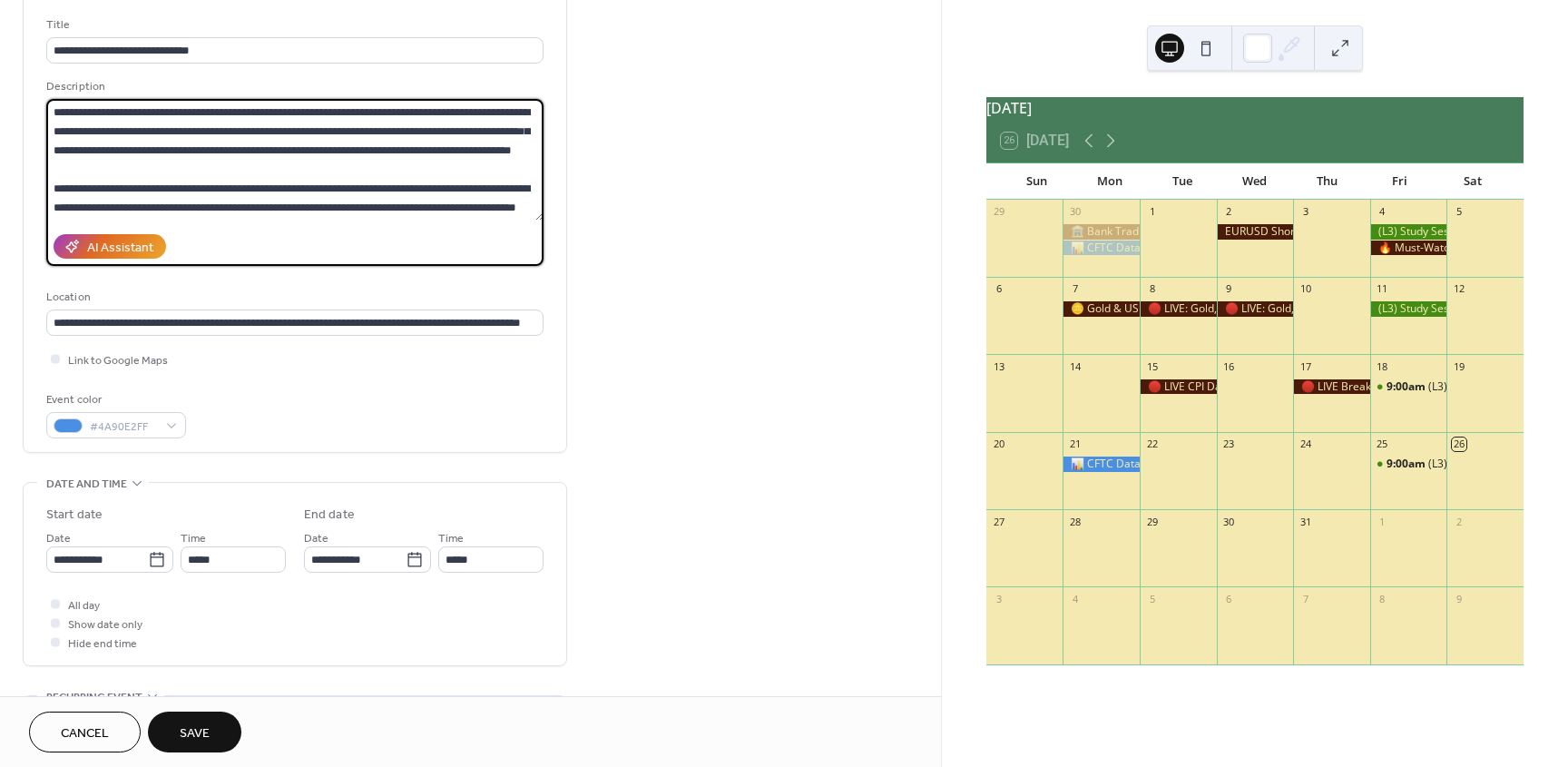 type on "**********" 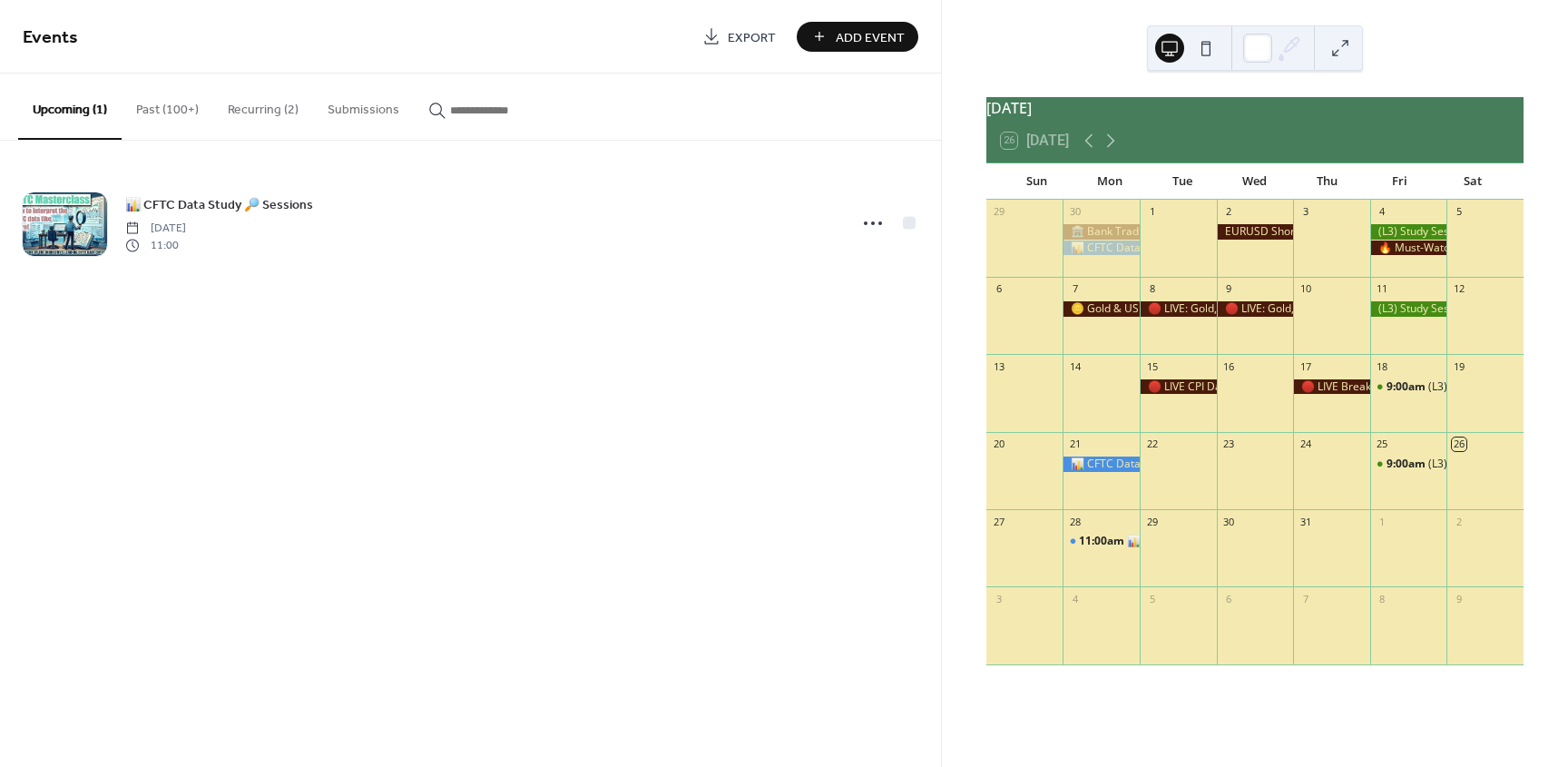click on "Past (100+)" at bounding box center (167, 105) 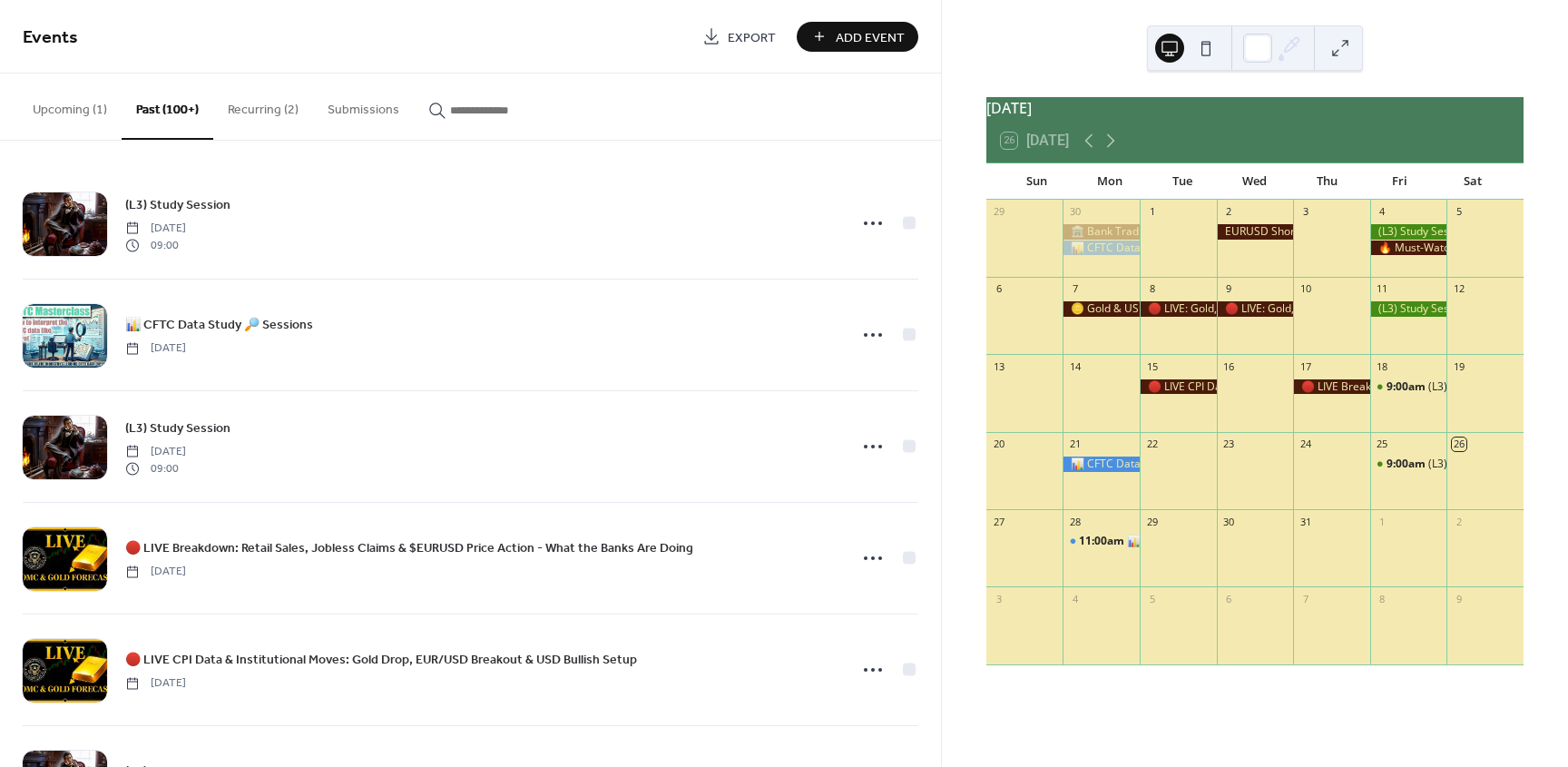 click on "Recurring (2)" at bounding box center (263, 105) 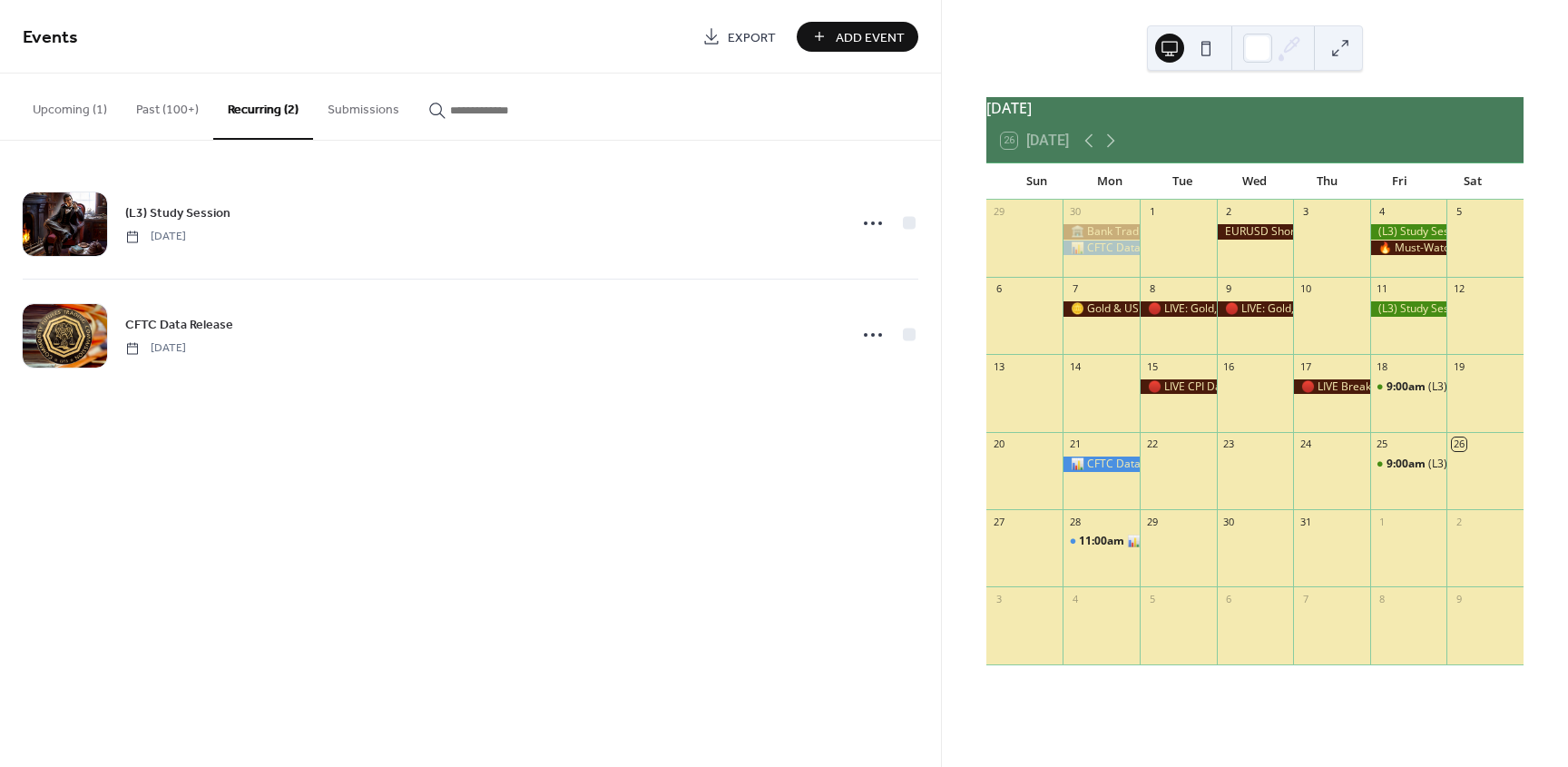 click on "Upcoming (1)" at bounding box center (70, 105) 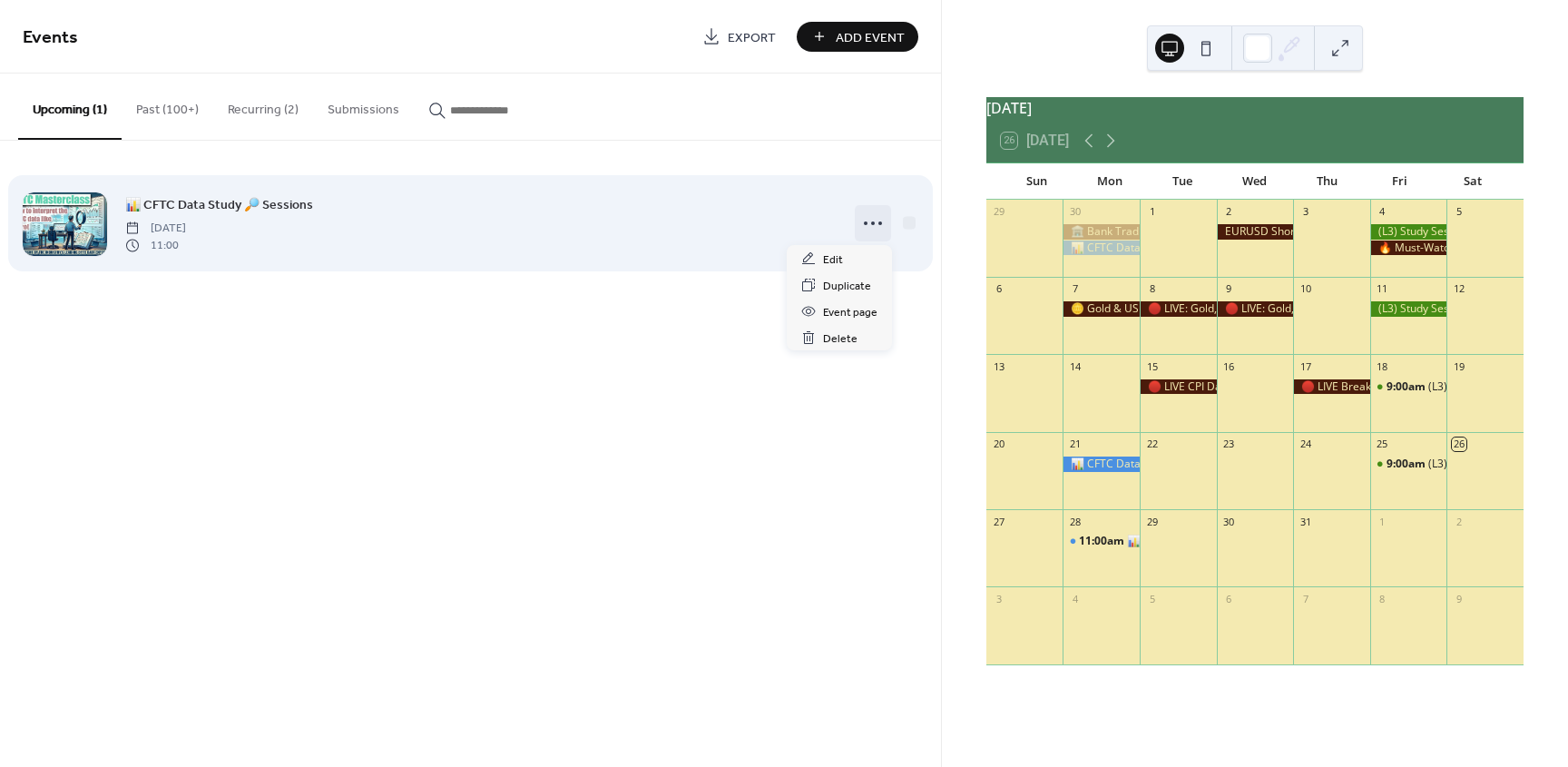 click 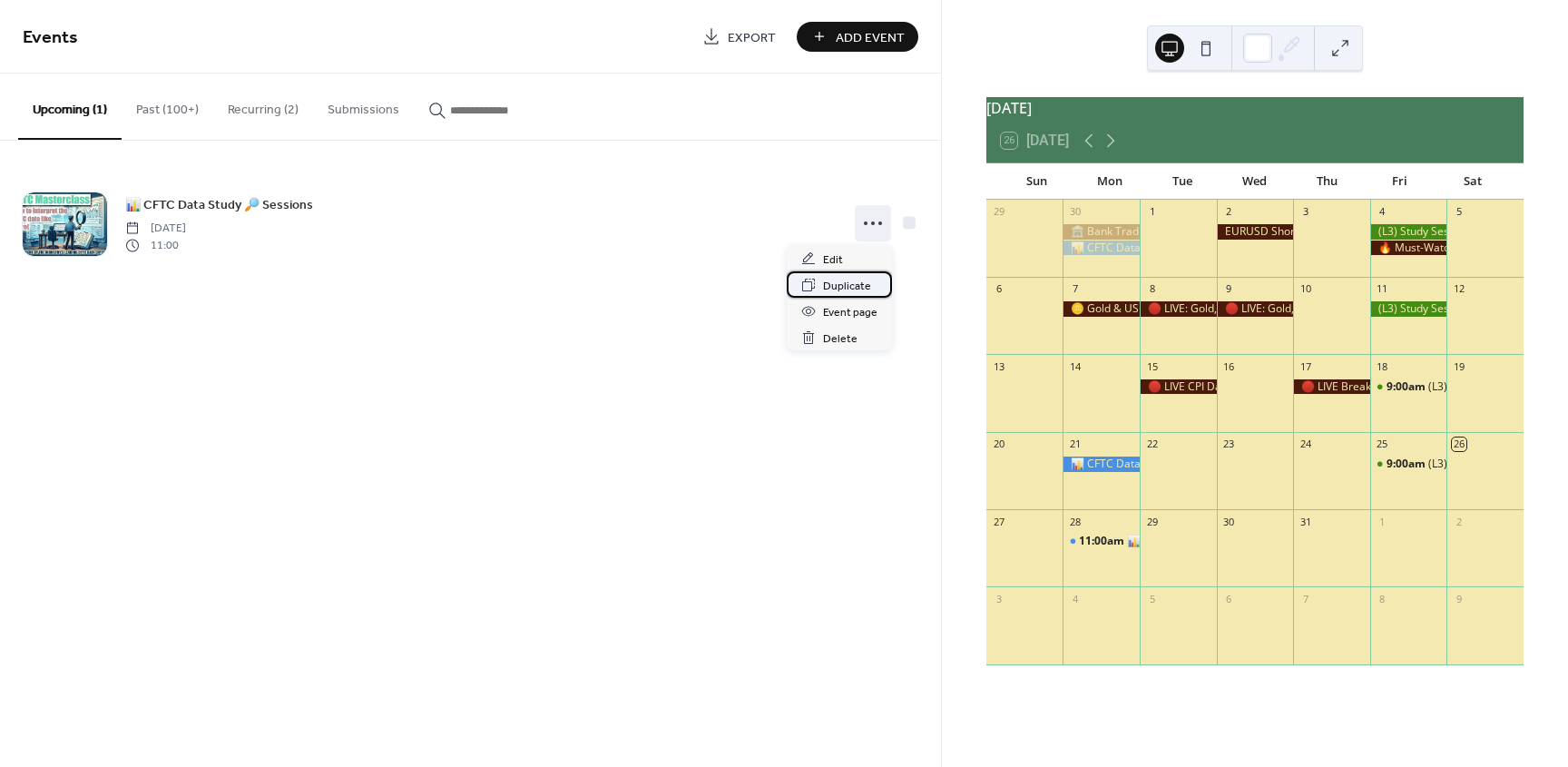 click on "Duplicate" at bounding box center [847, 286] 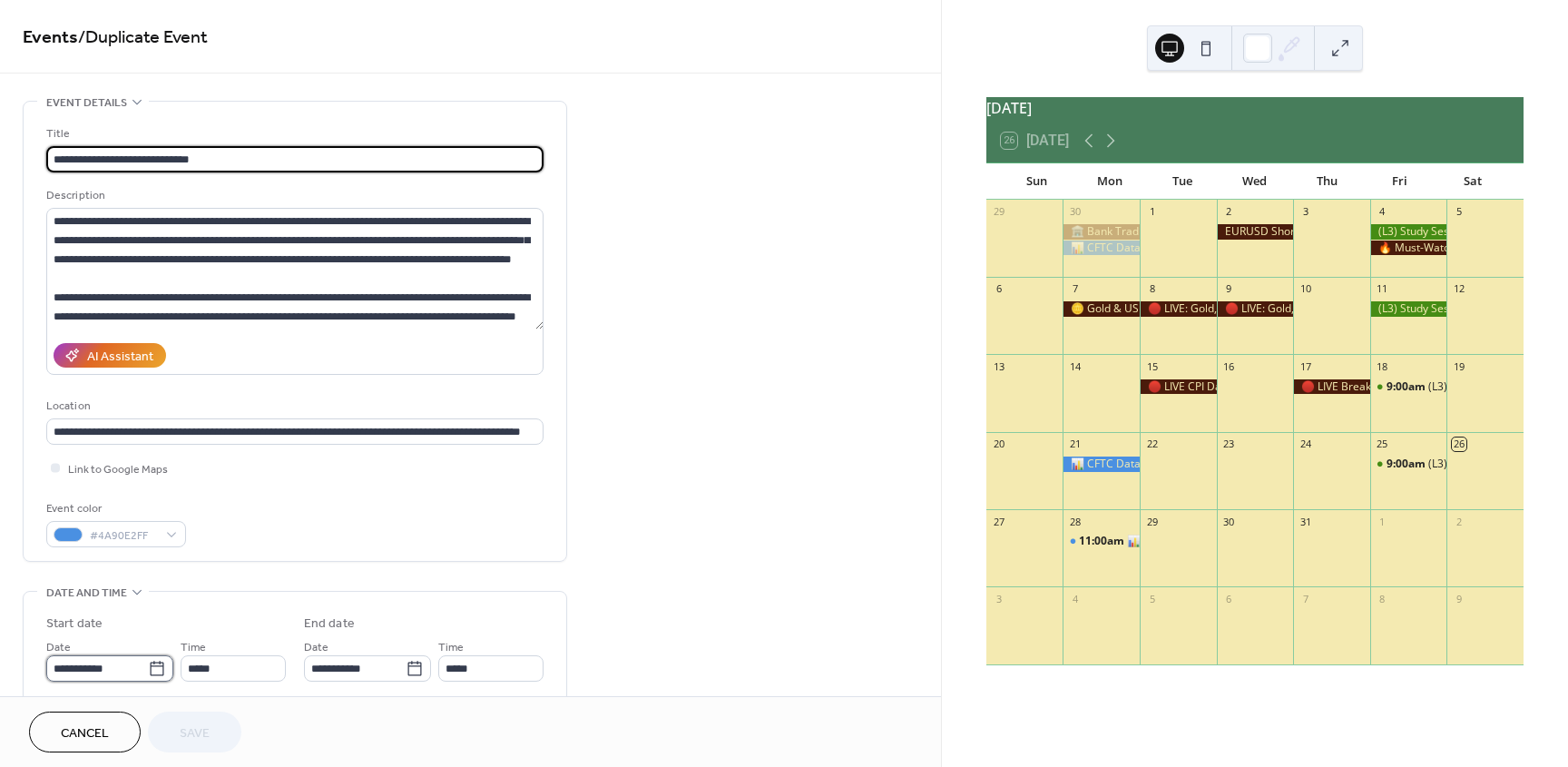 click on "**********" at bounding box center [97, 668] 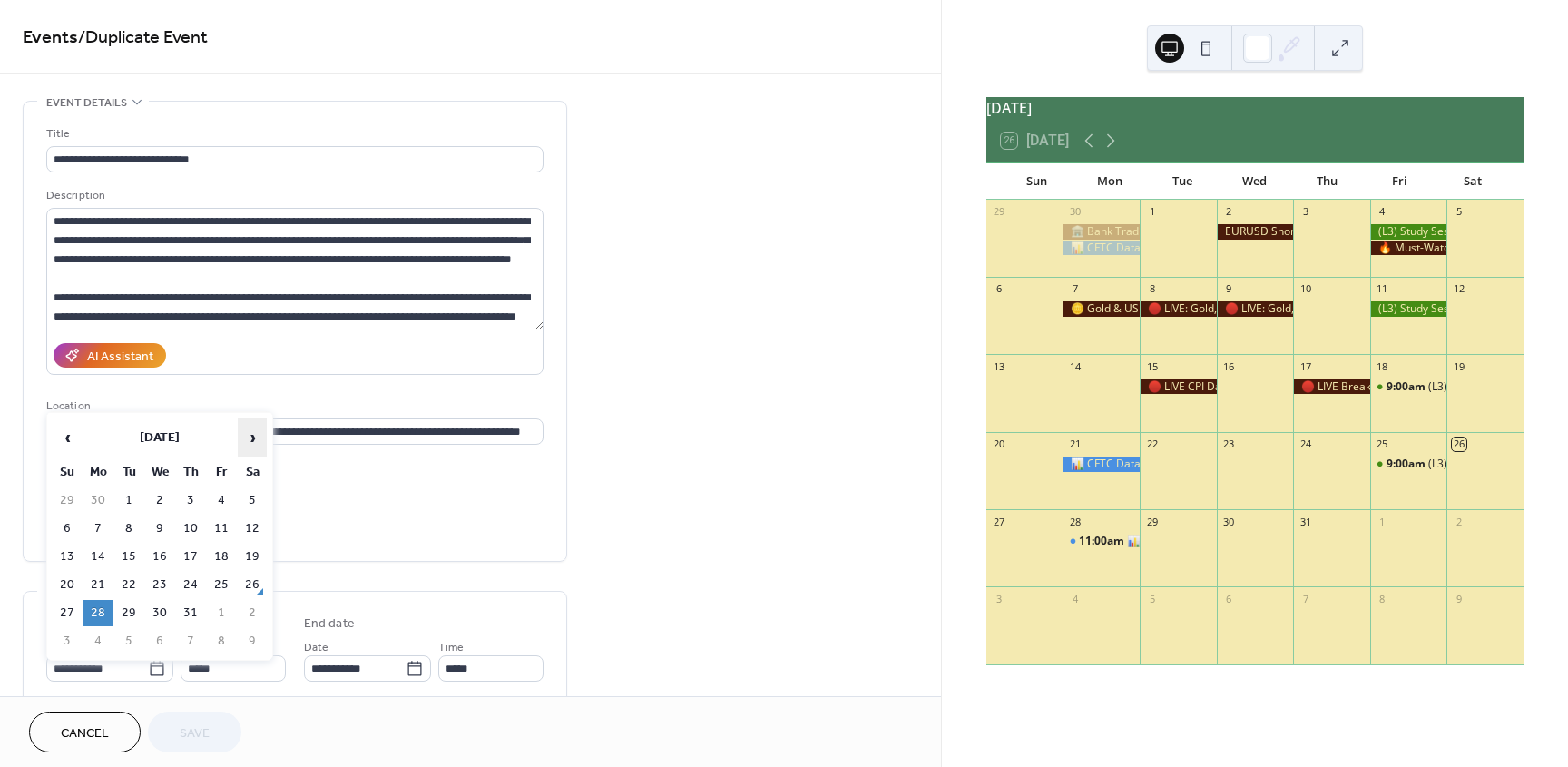 click on "›" at bounding box center (252, 438) 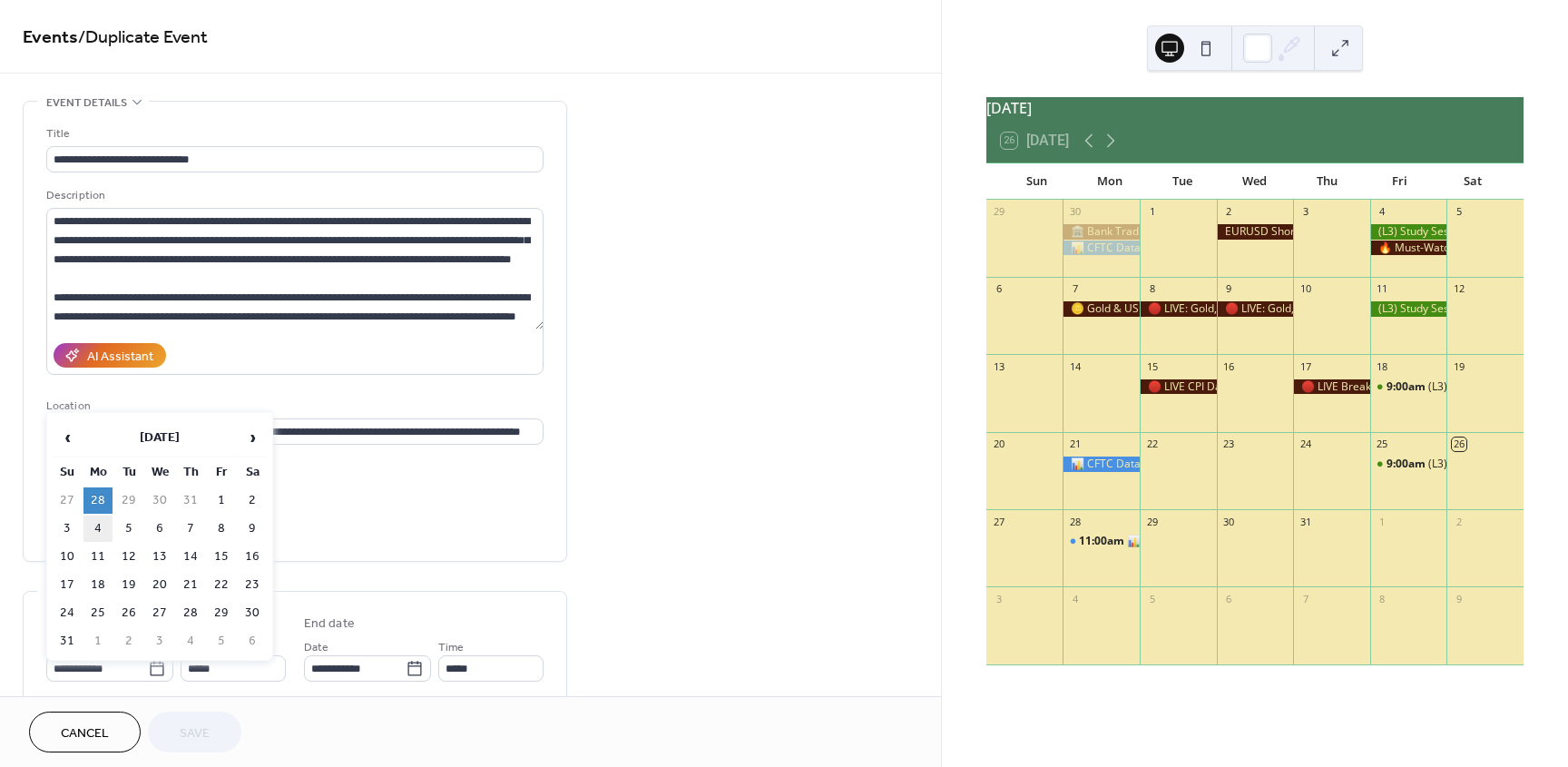 click on "4" at bounding box center (98, 528) 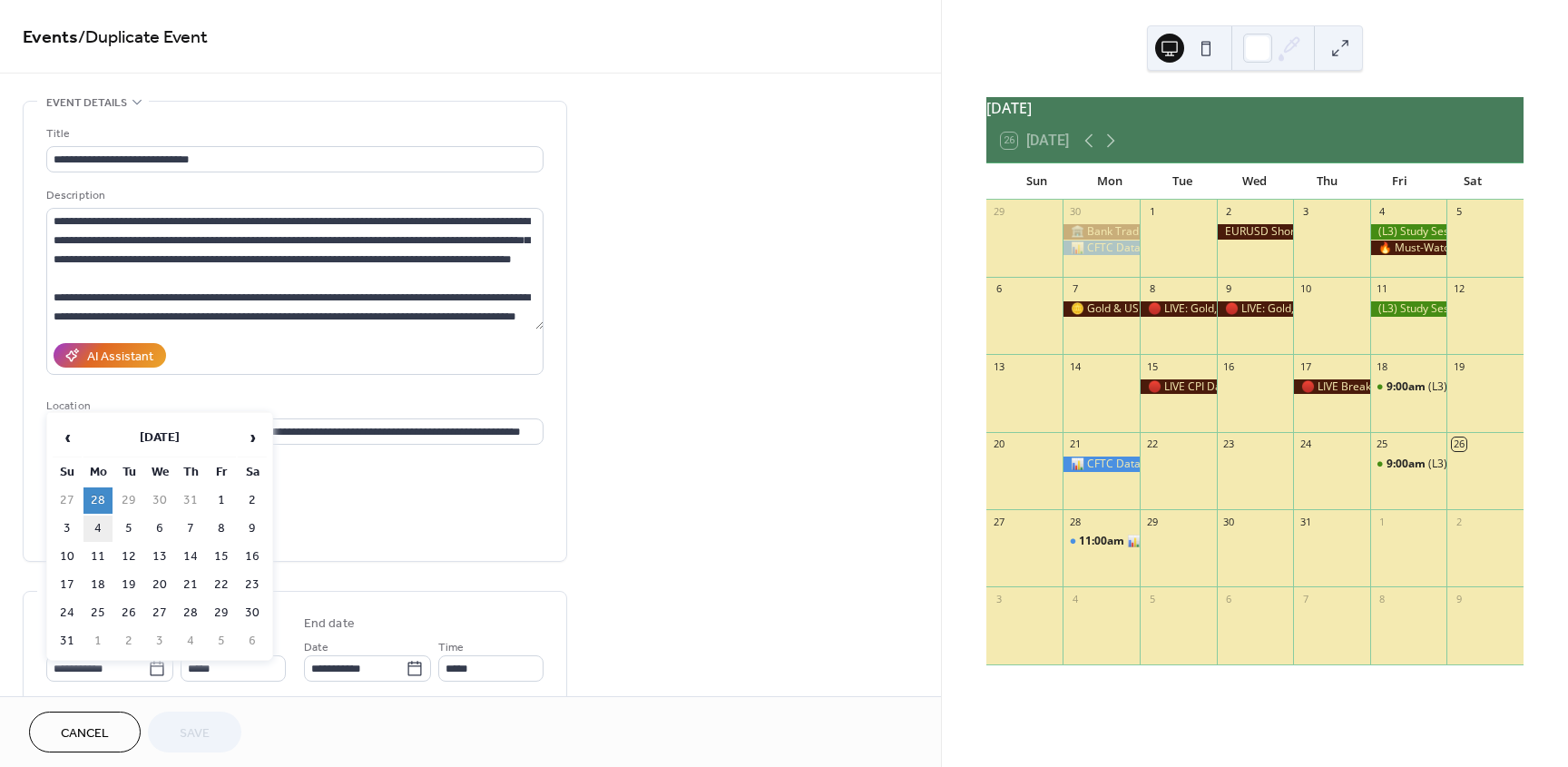 type on "**********" 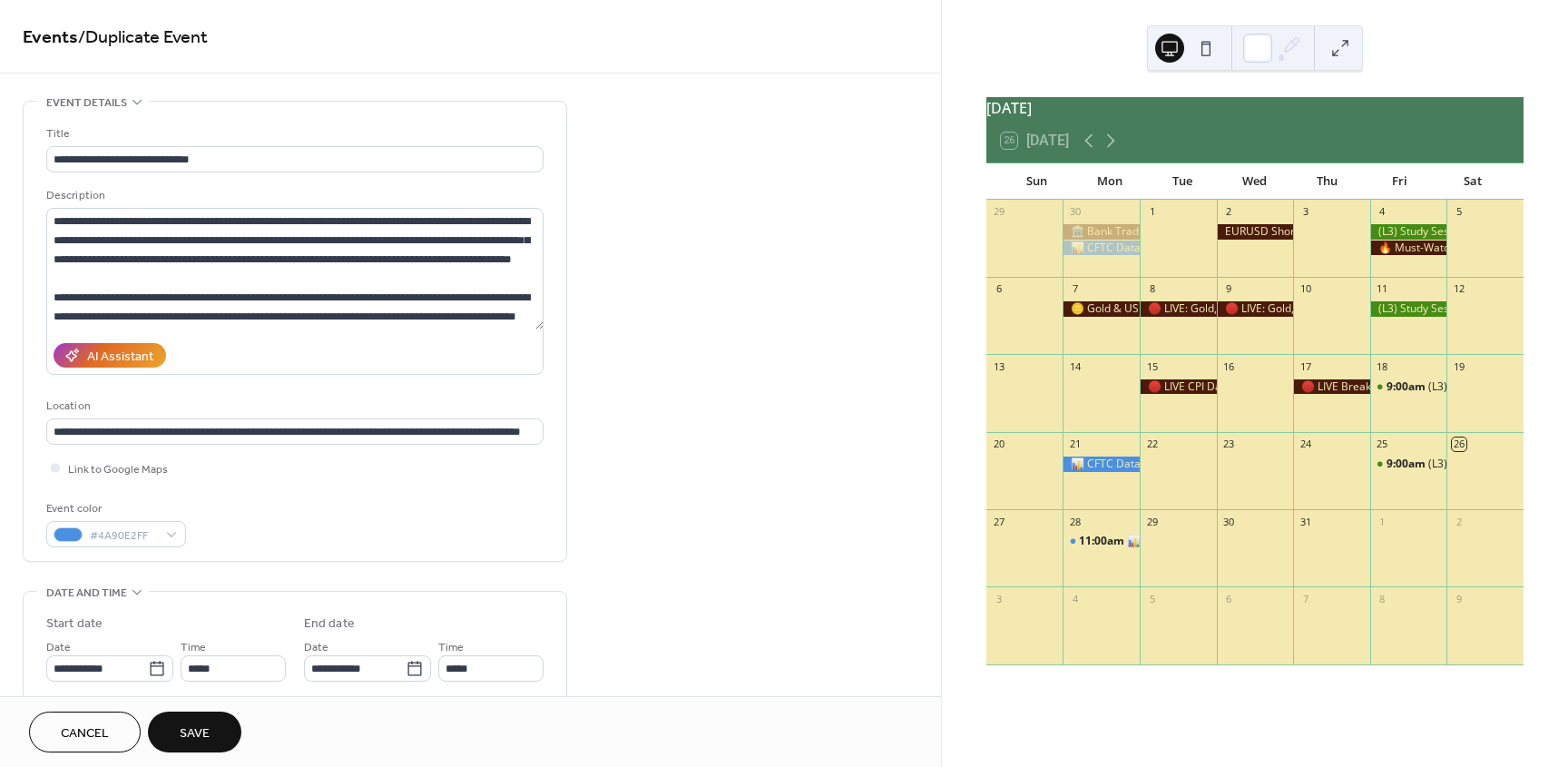 click on "Save" at bounding box center (194, 732) 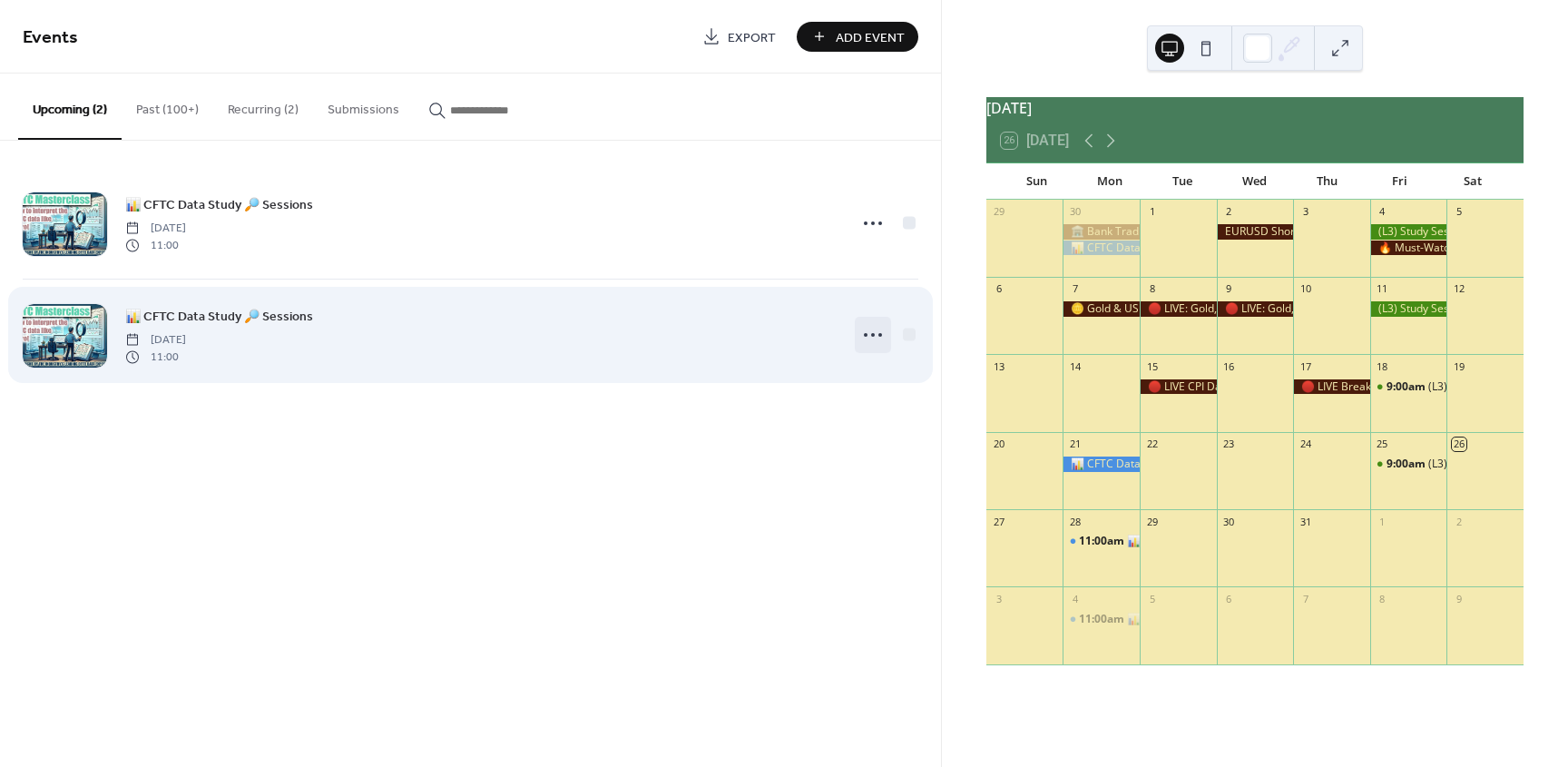 click 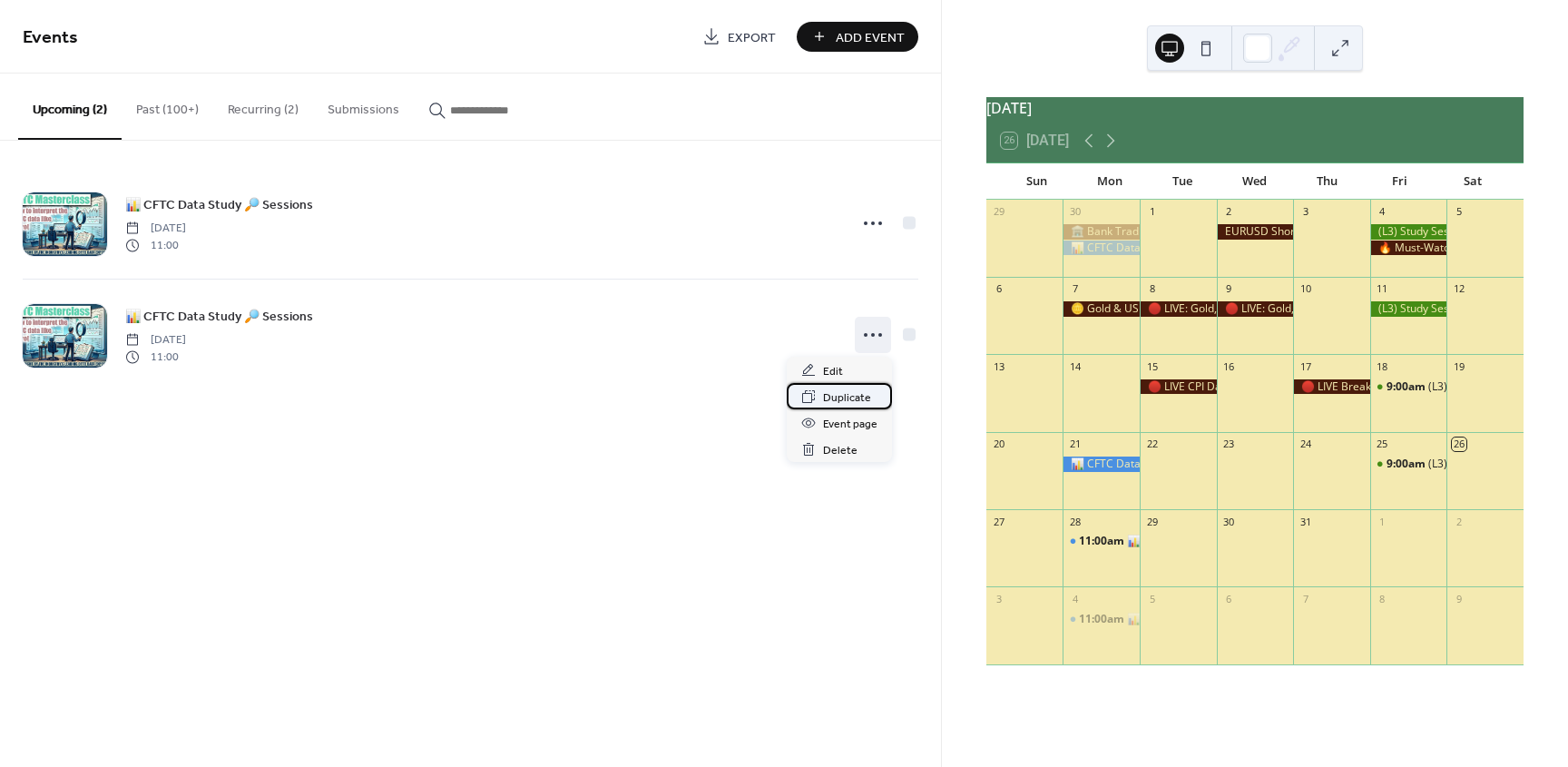 click on "Duplicate" at bounding box center [847, 398] 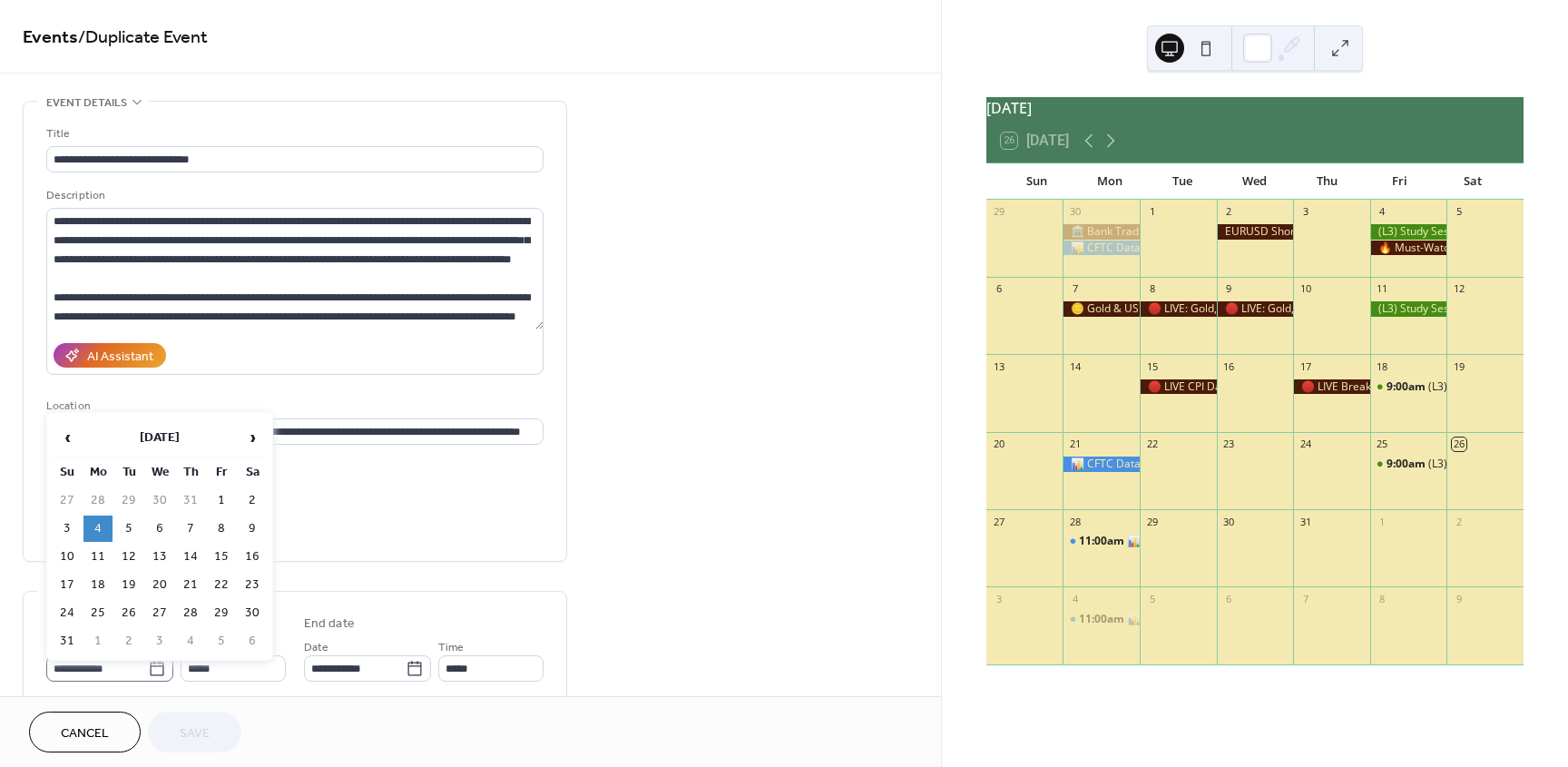 click 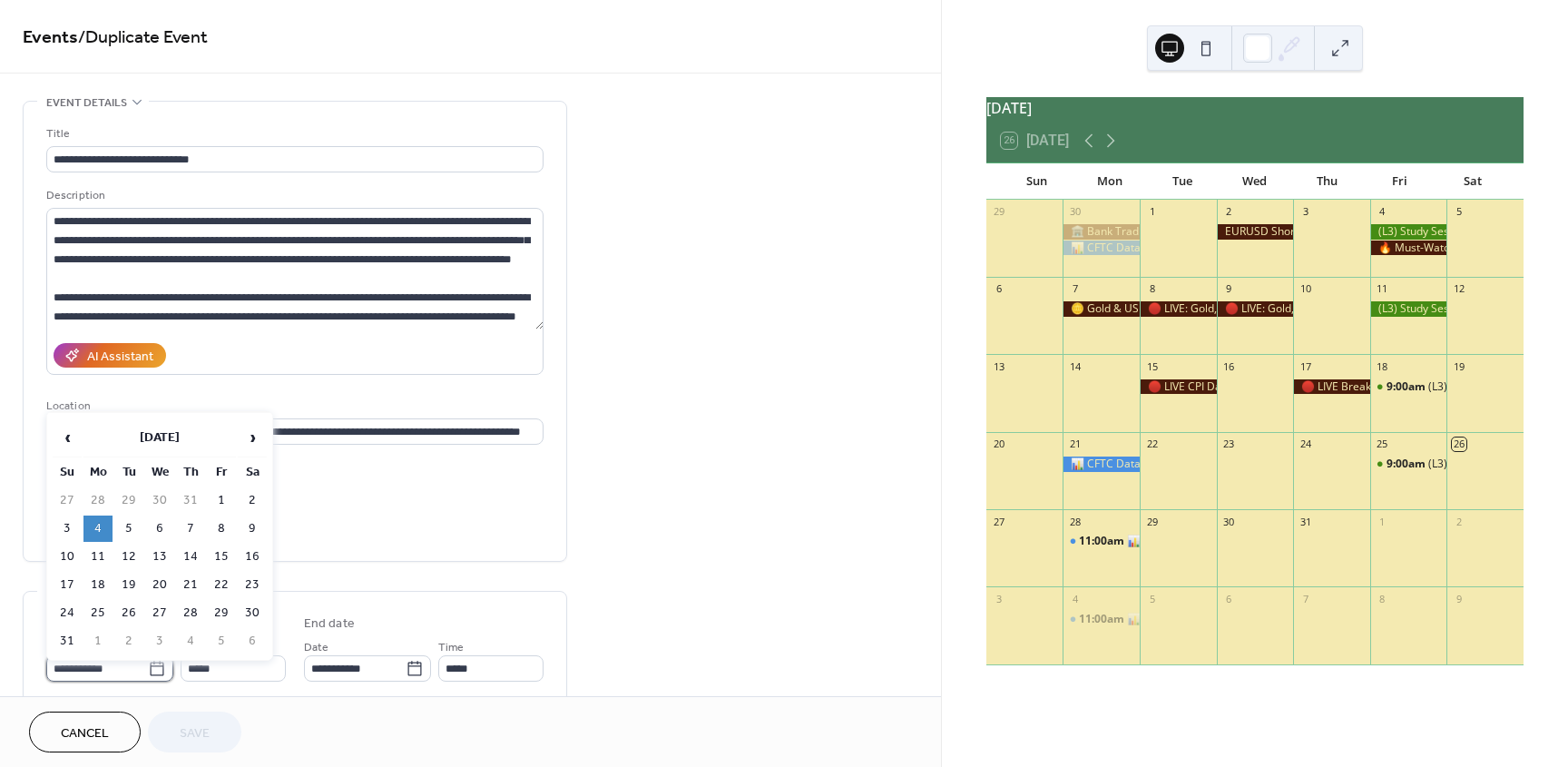 click on "**********" at bounding box center [97, 668] 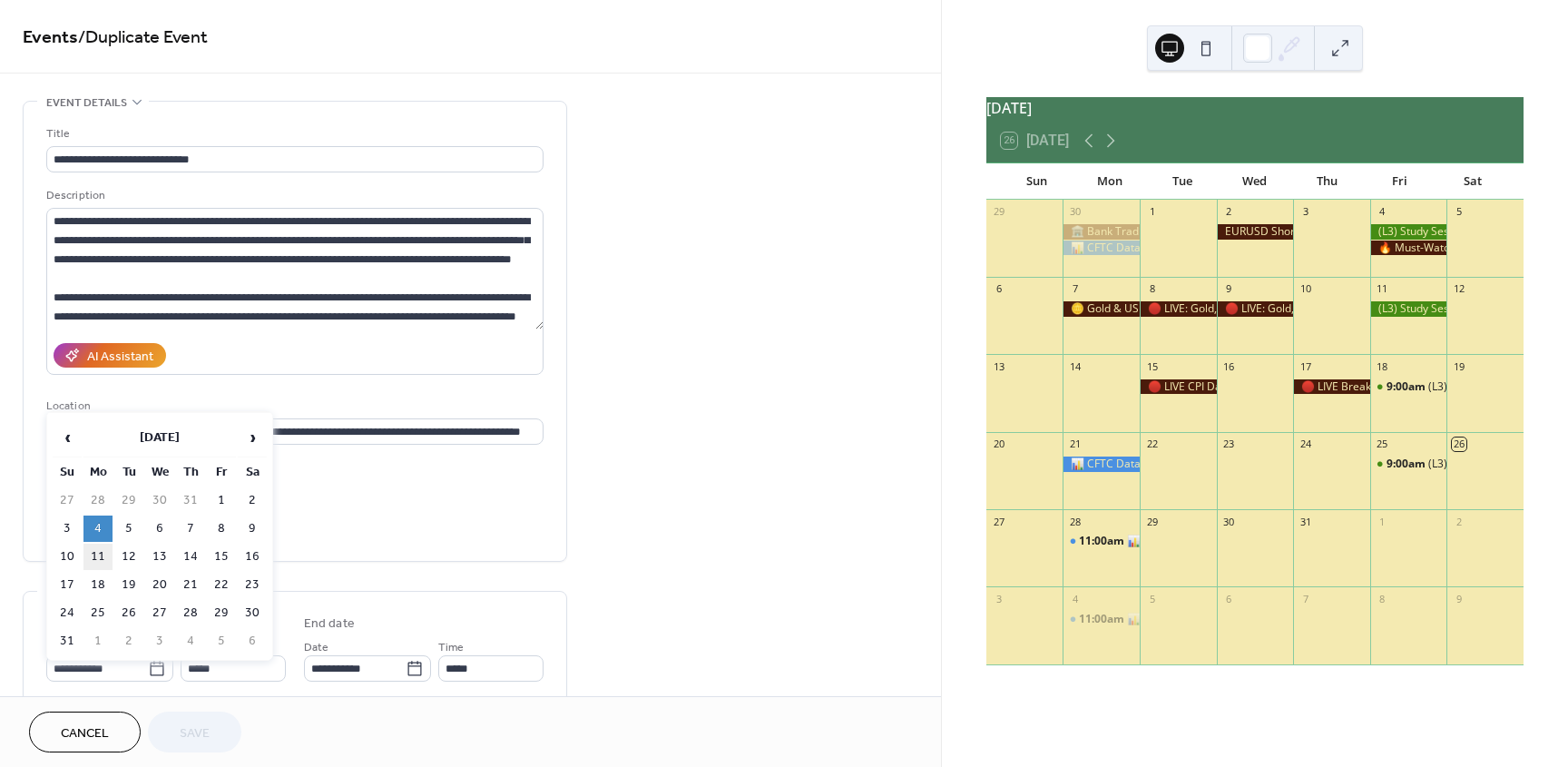 click on "11" at bounding box center [98, 556] 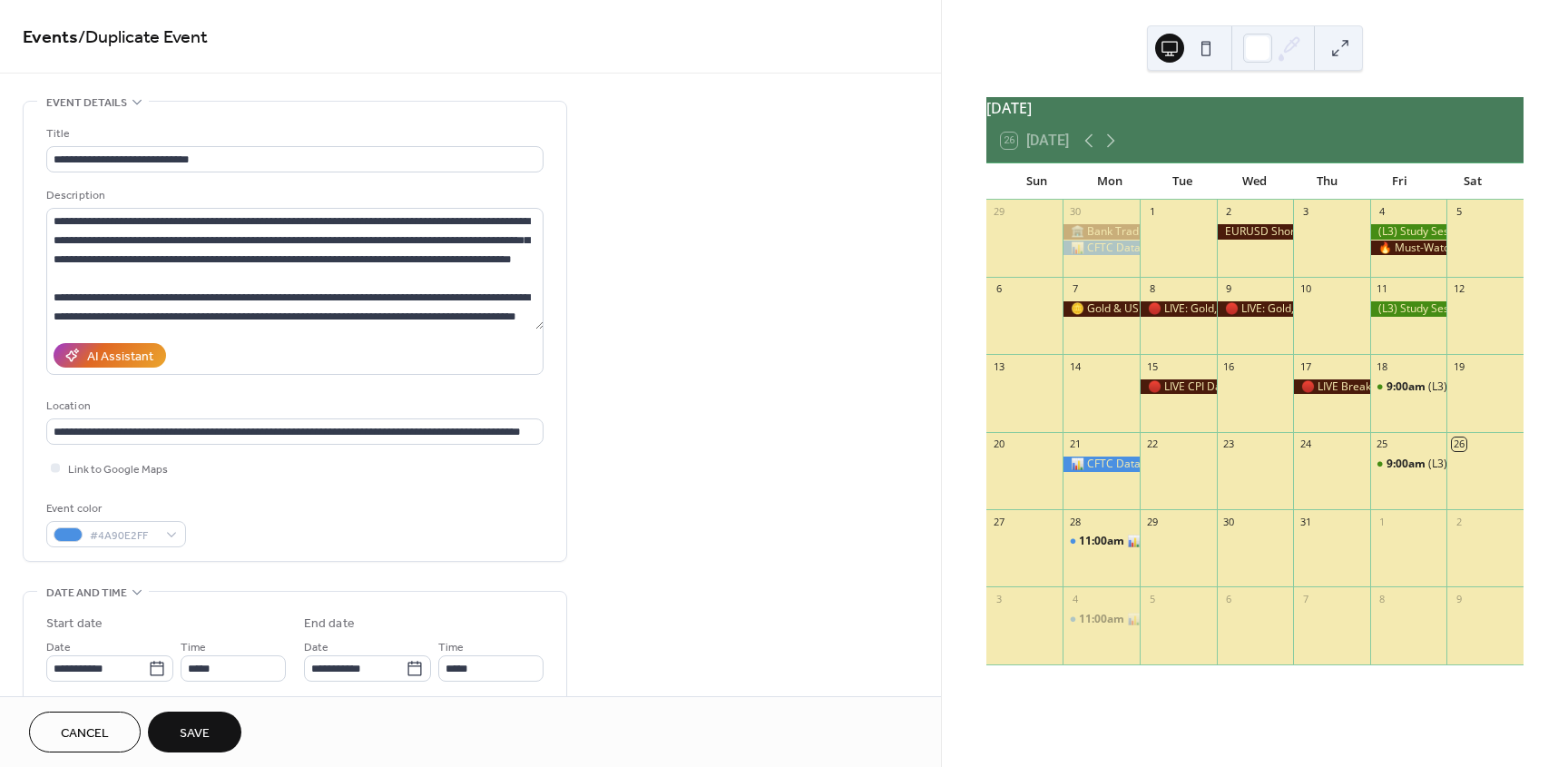 click on "Save" at bounding box center [194, 733] 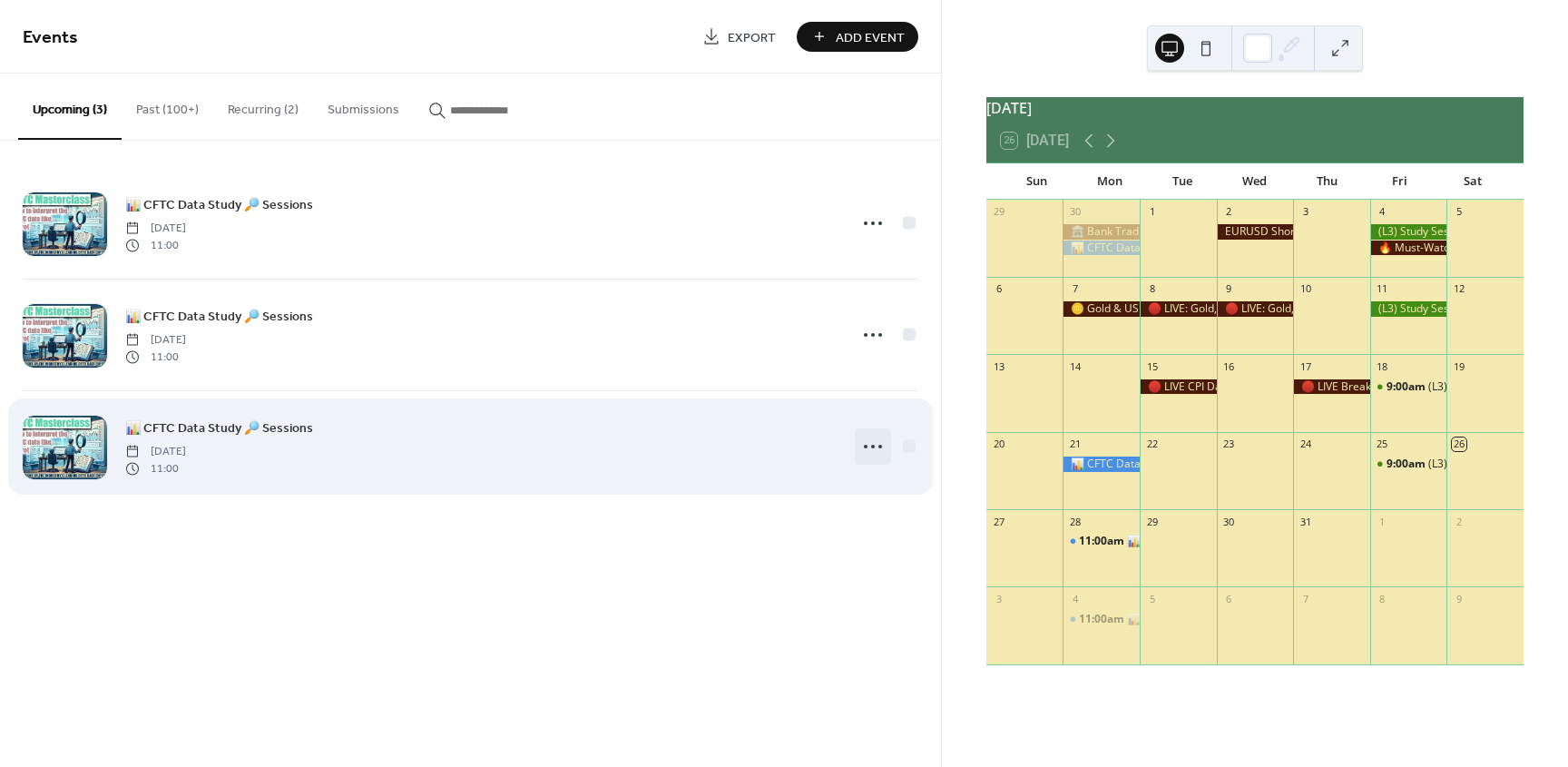 click 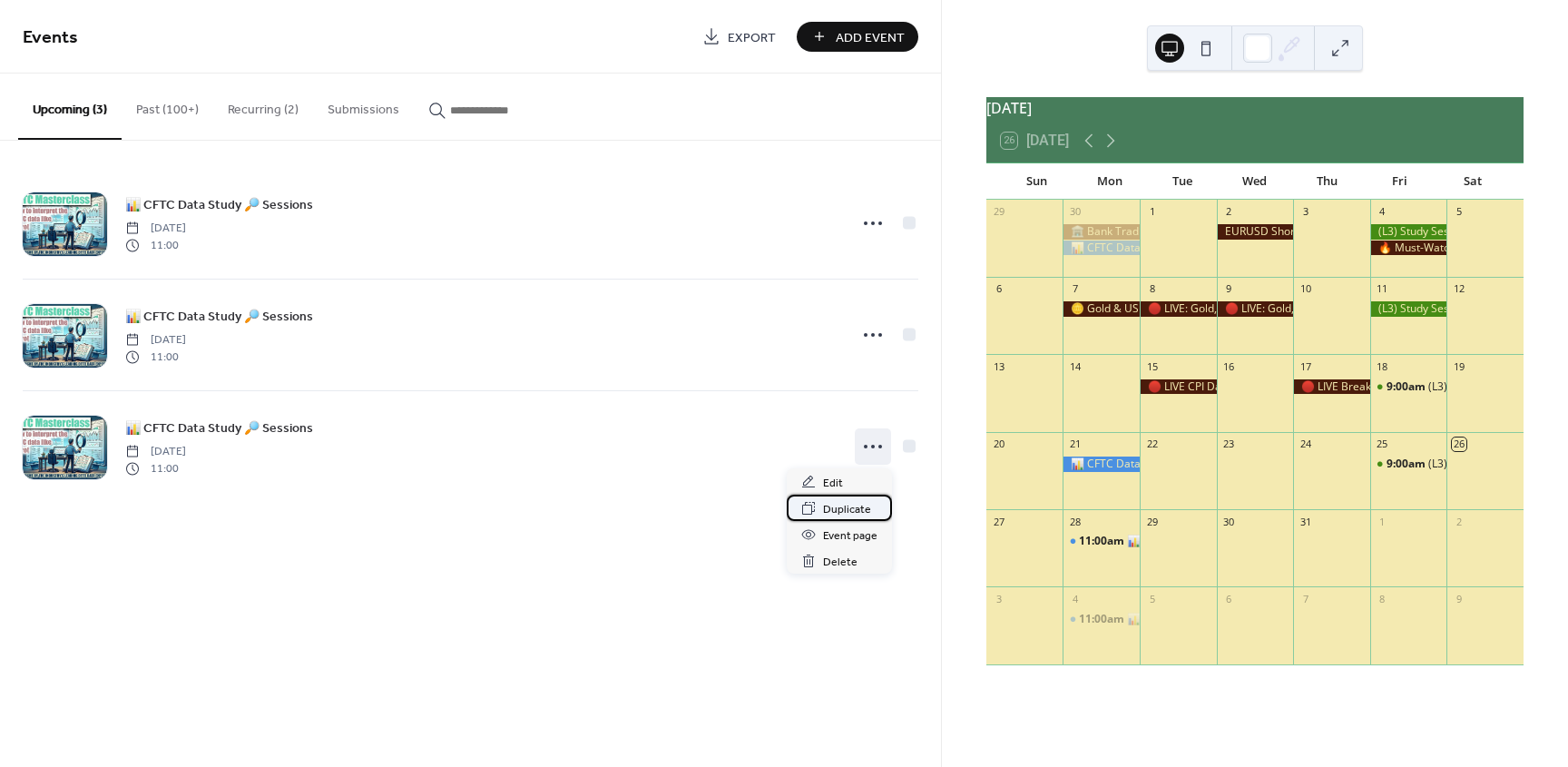 click on "Duplicate" at bounding box center (847, 509) 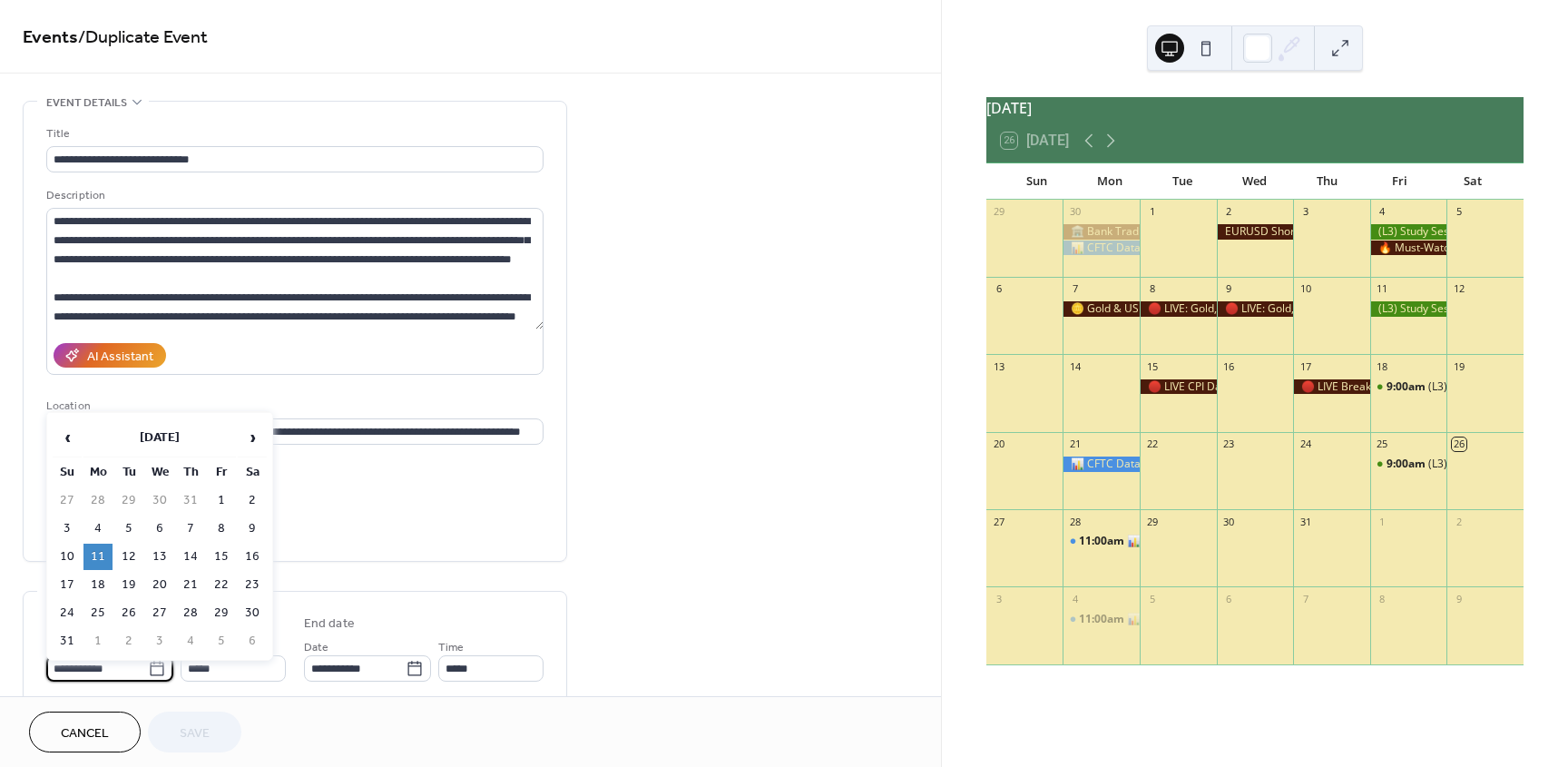 click on "**********" at bounding box center (97, 668) 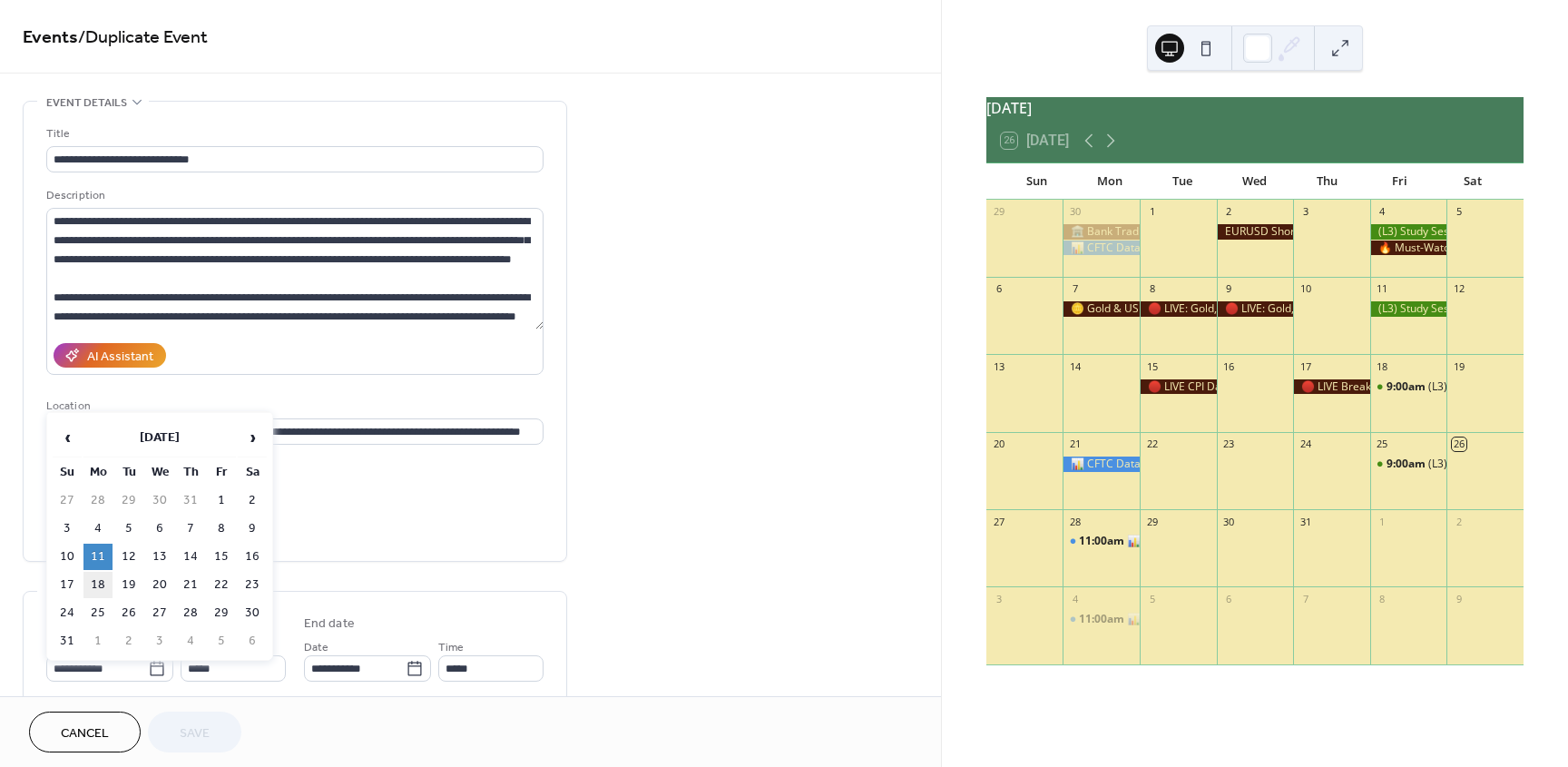 click on "18" at bounding box center [98, 585] 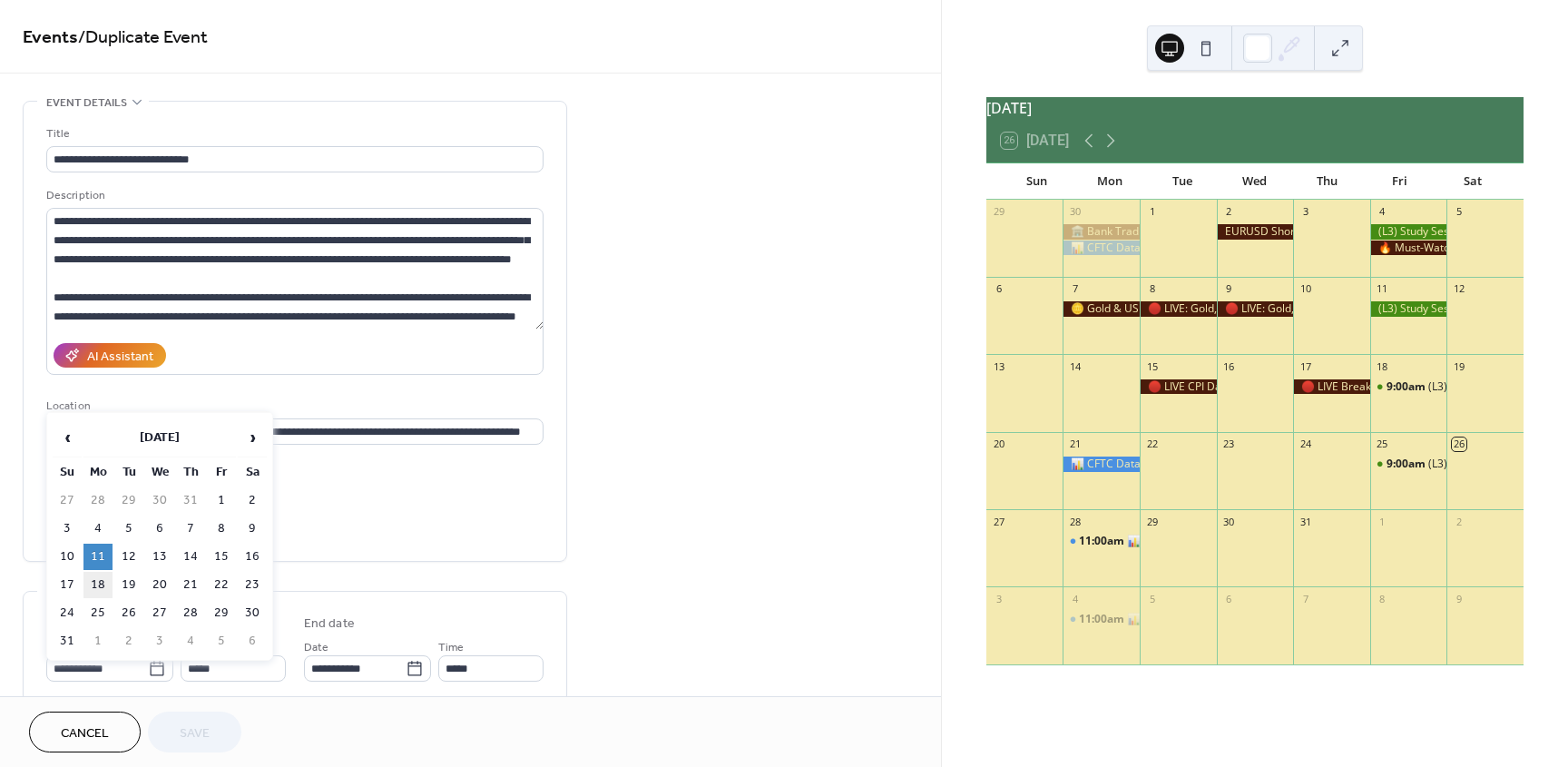 type on "**********" 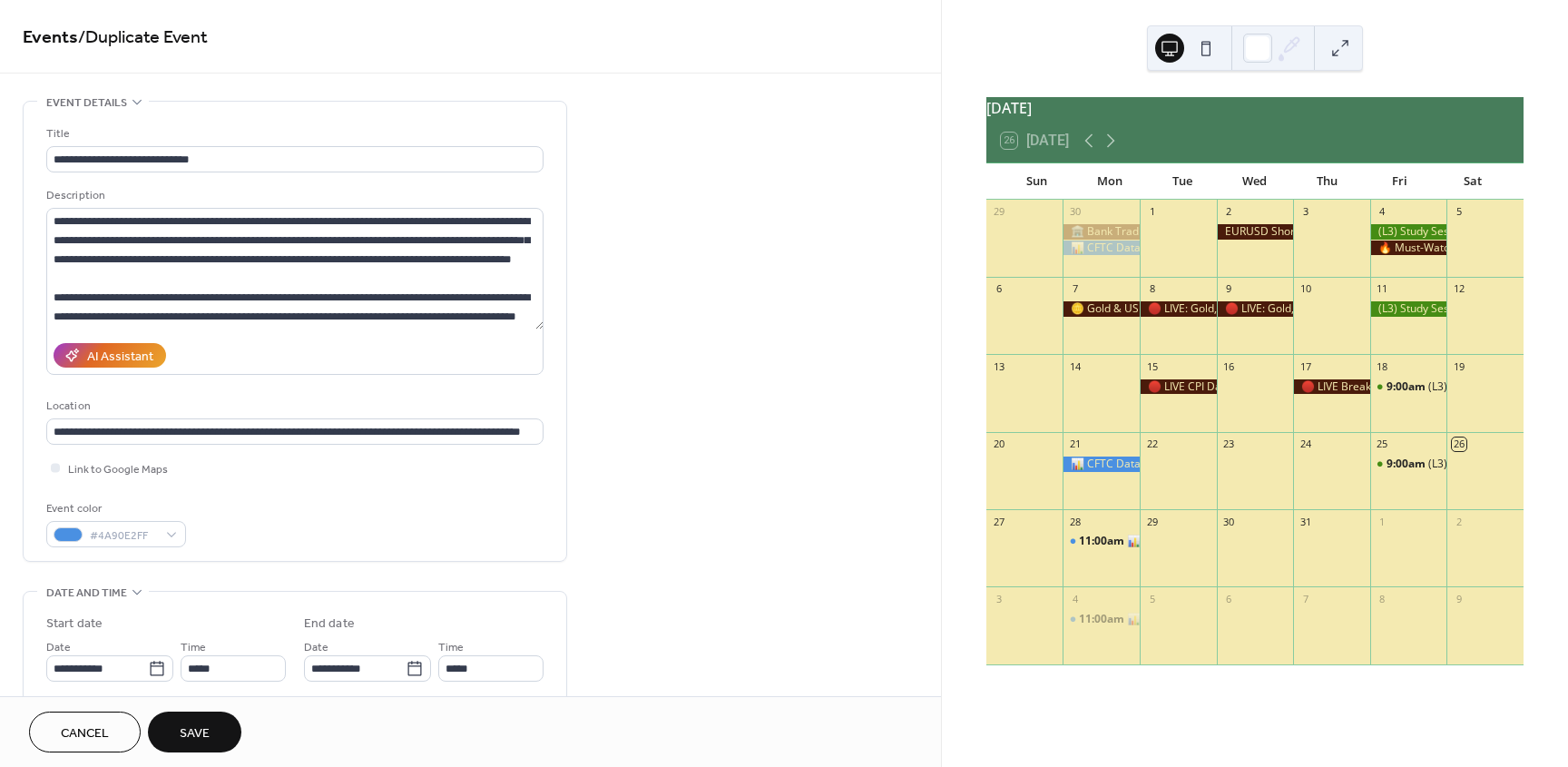 click on "Save" at bounding box center (194, 732) 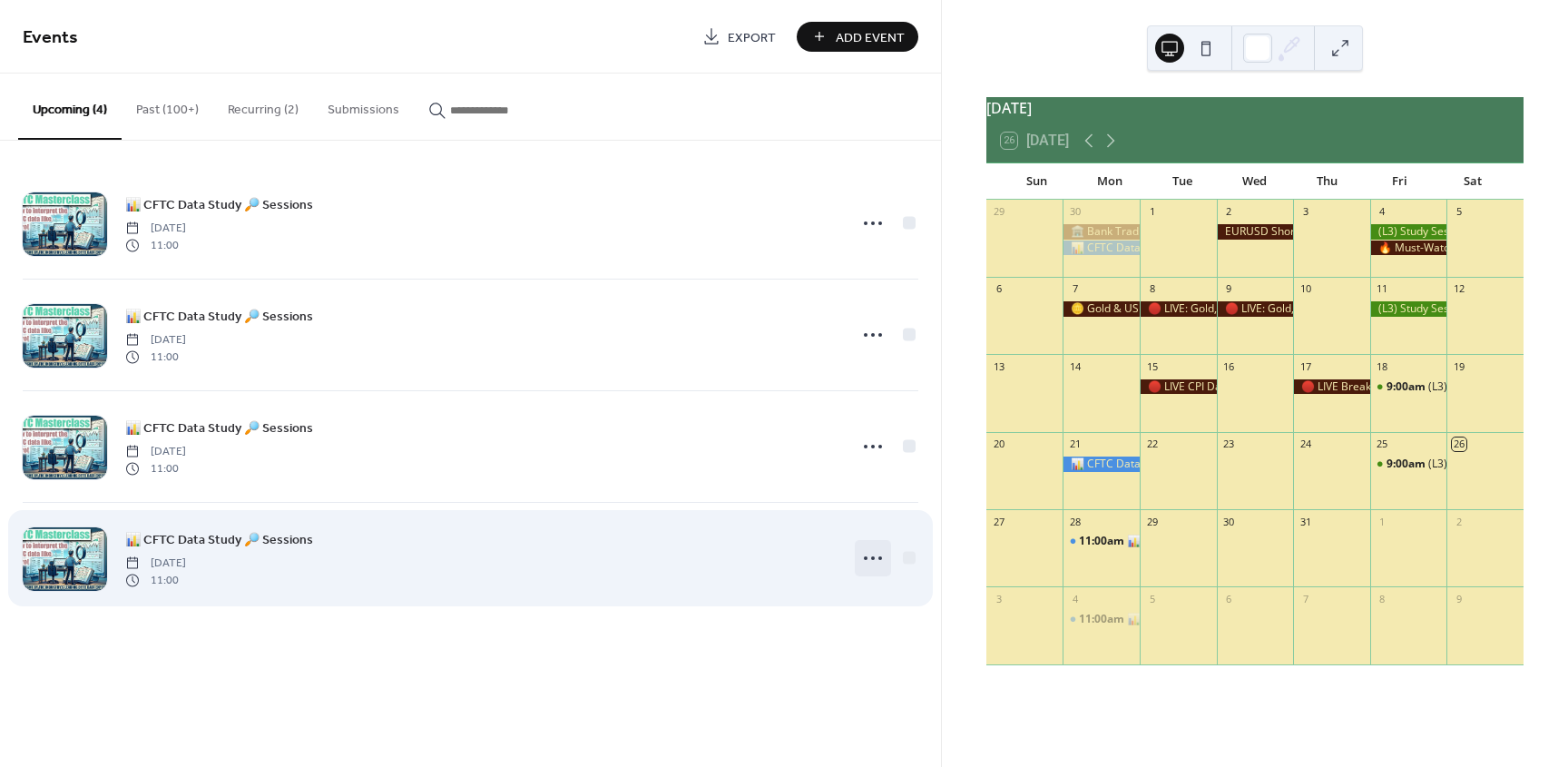 click 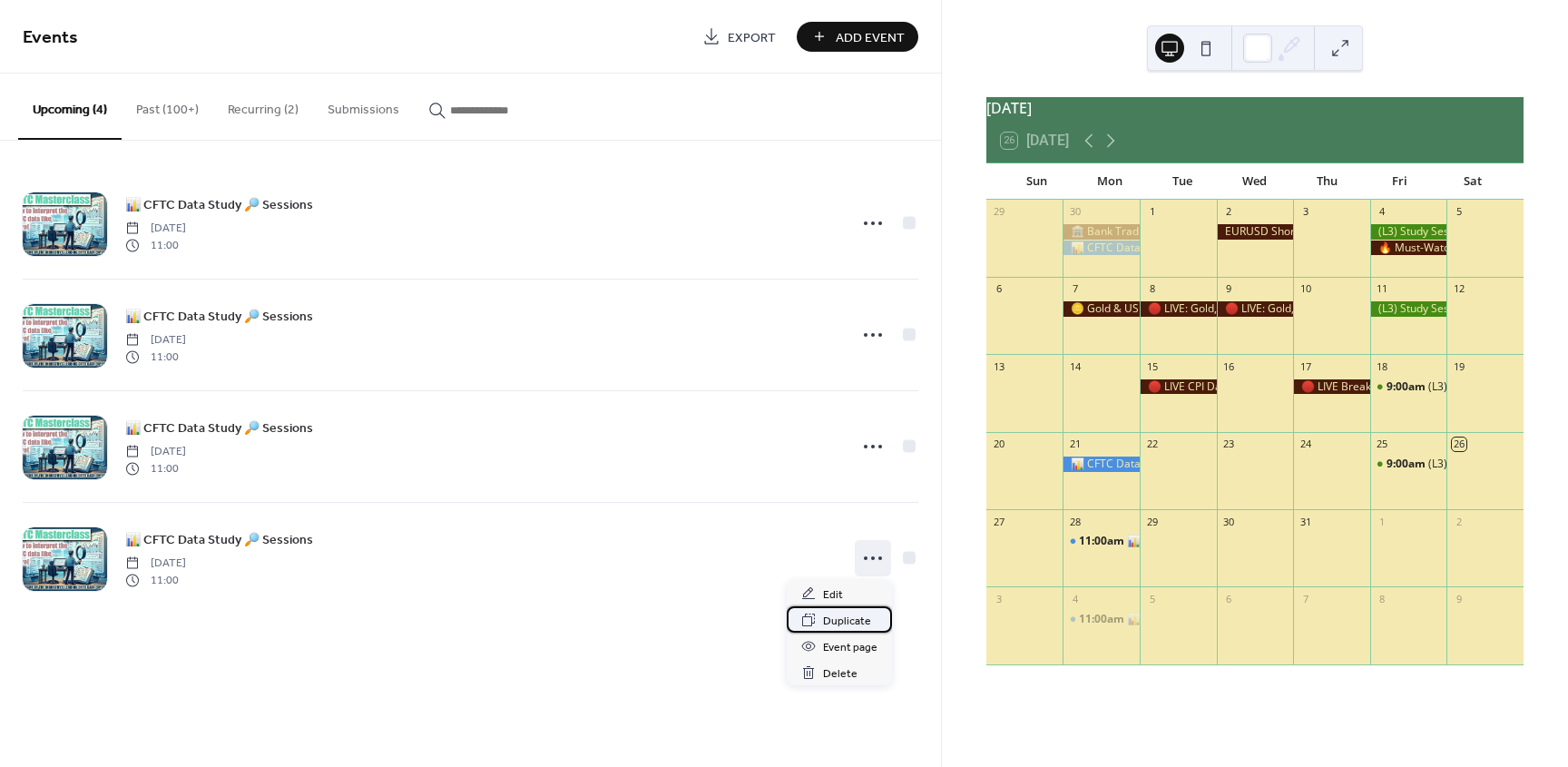 click on "Duplicate" at bounding box center (847, 621) 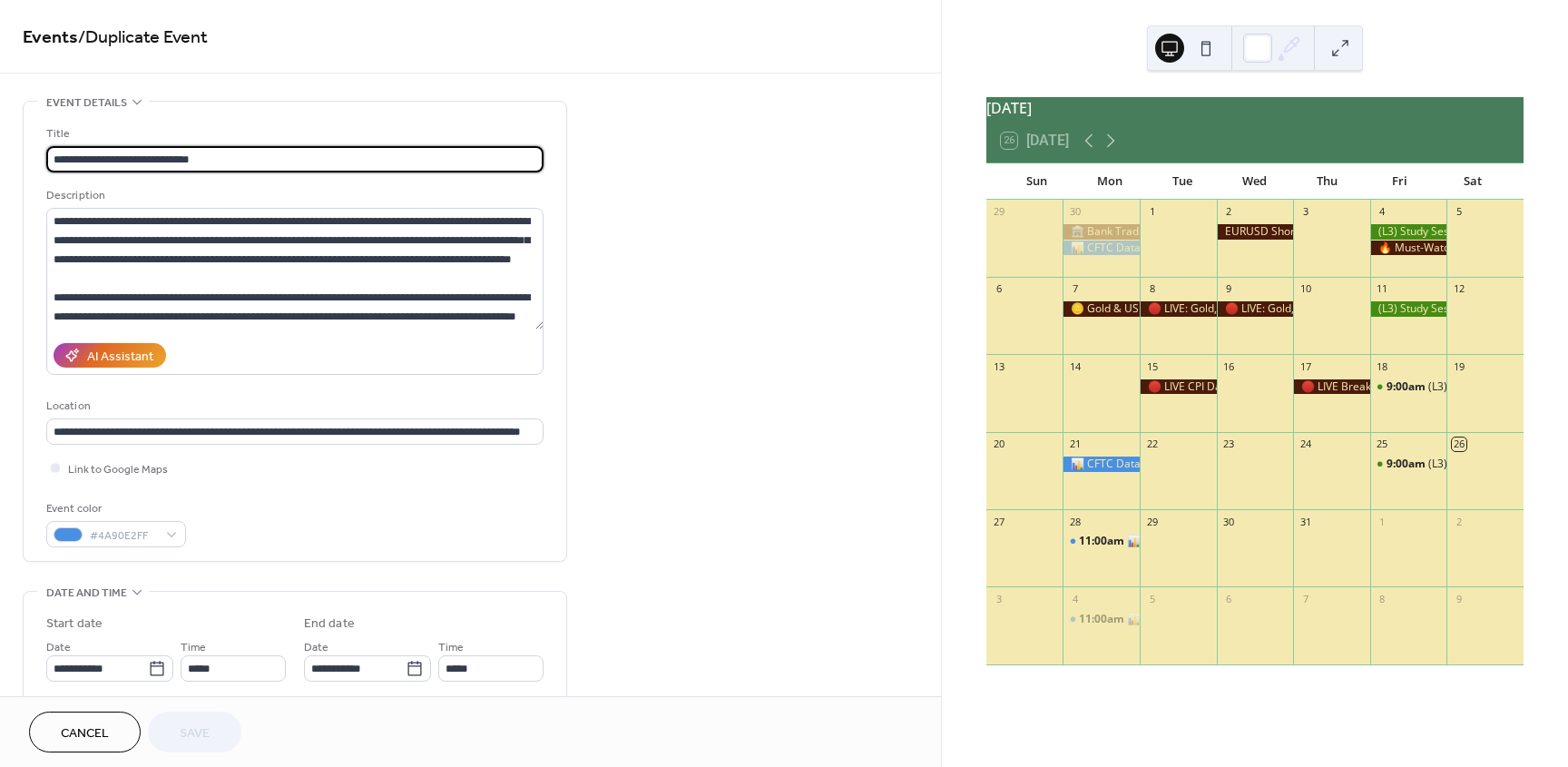 scroll, scrollTop: 381, scrollLeft: 0, axis: vertical 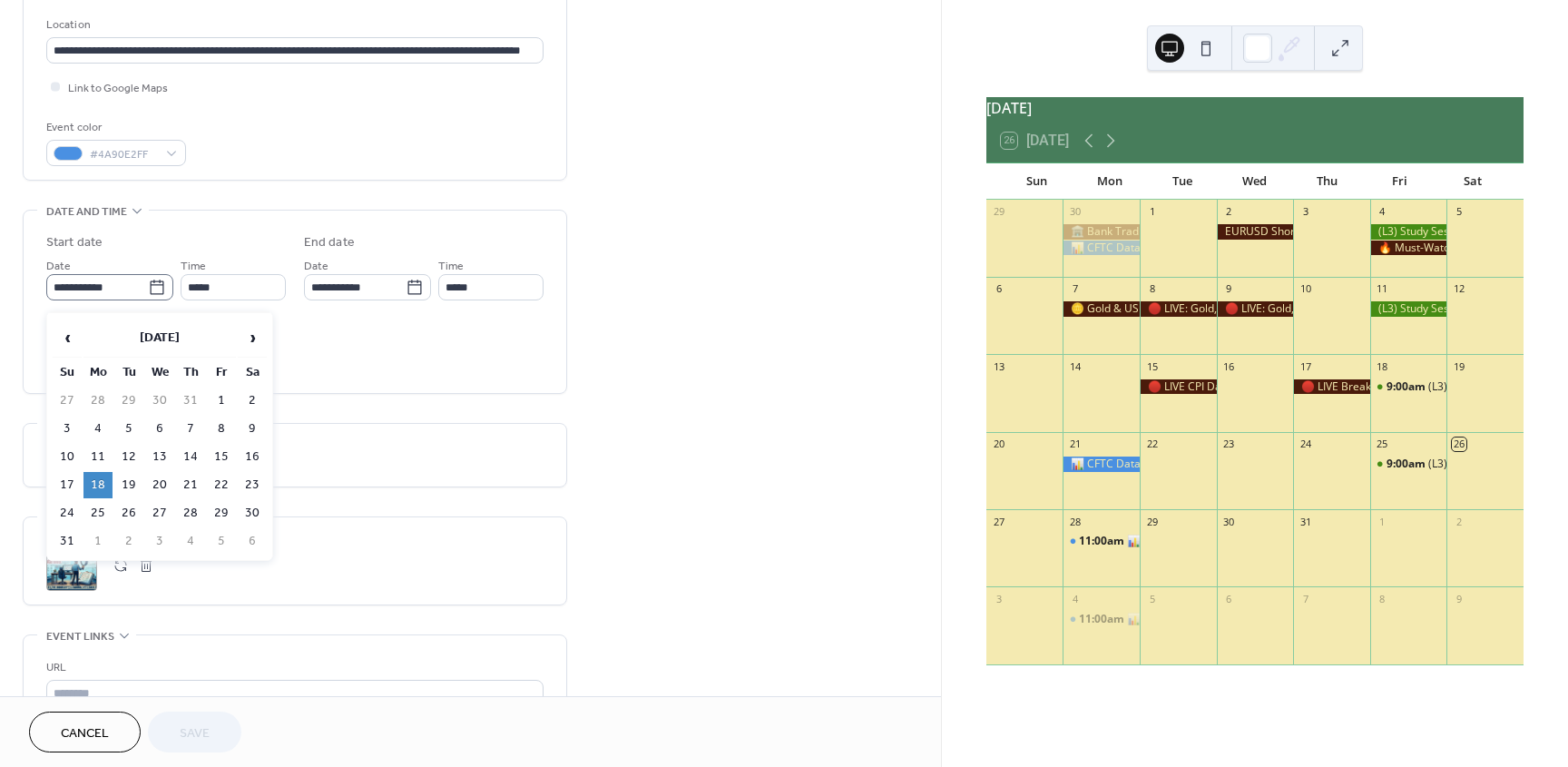 click 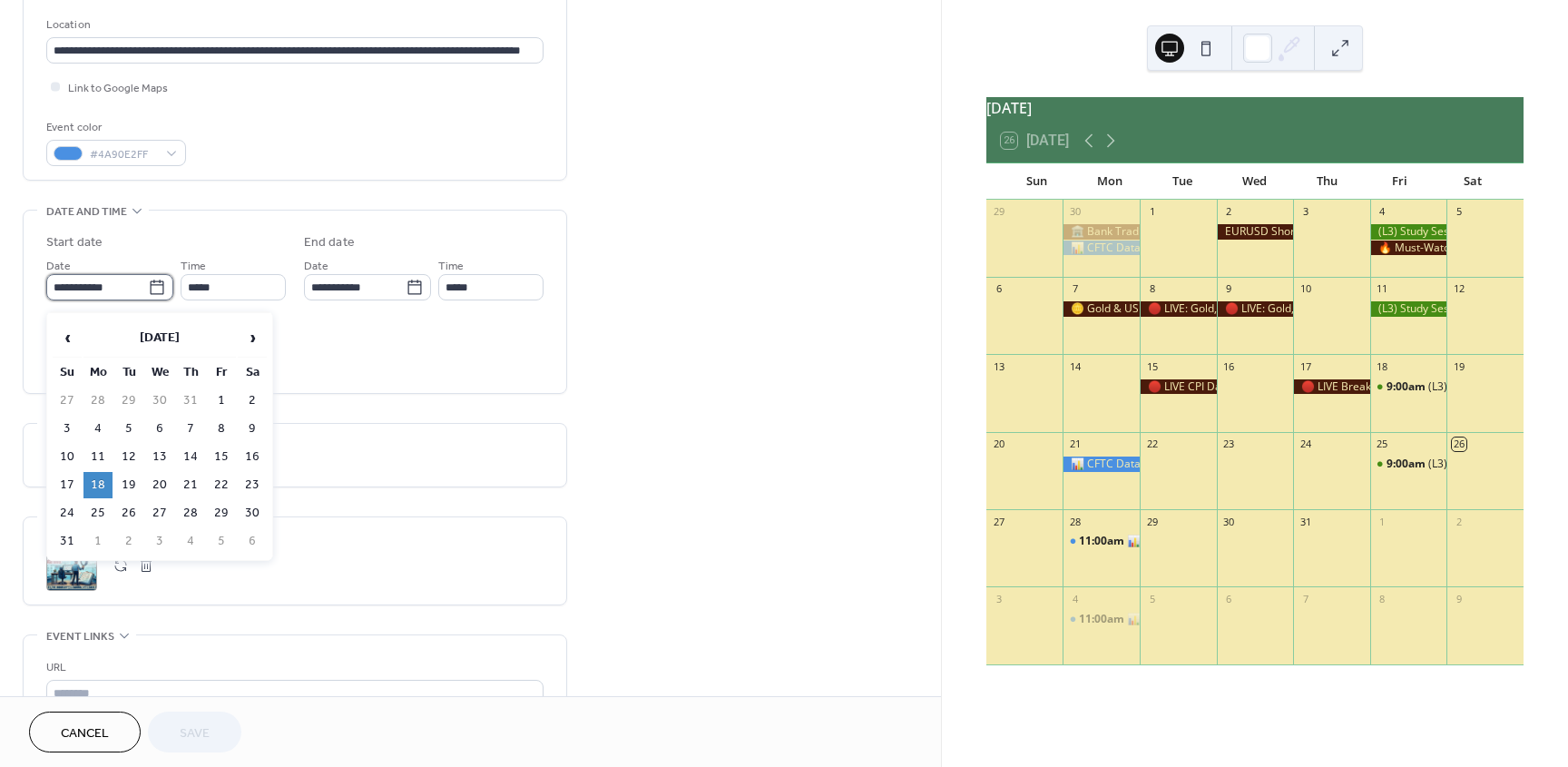click on "**********" at bounding box center [97, 287] 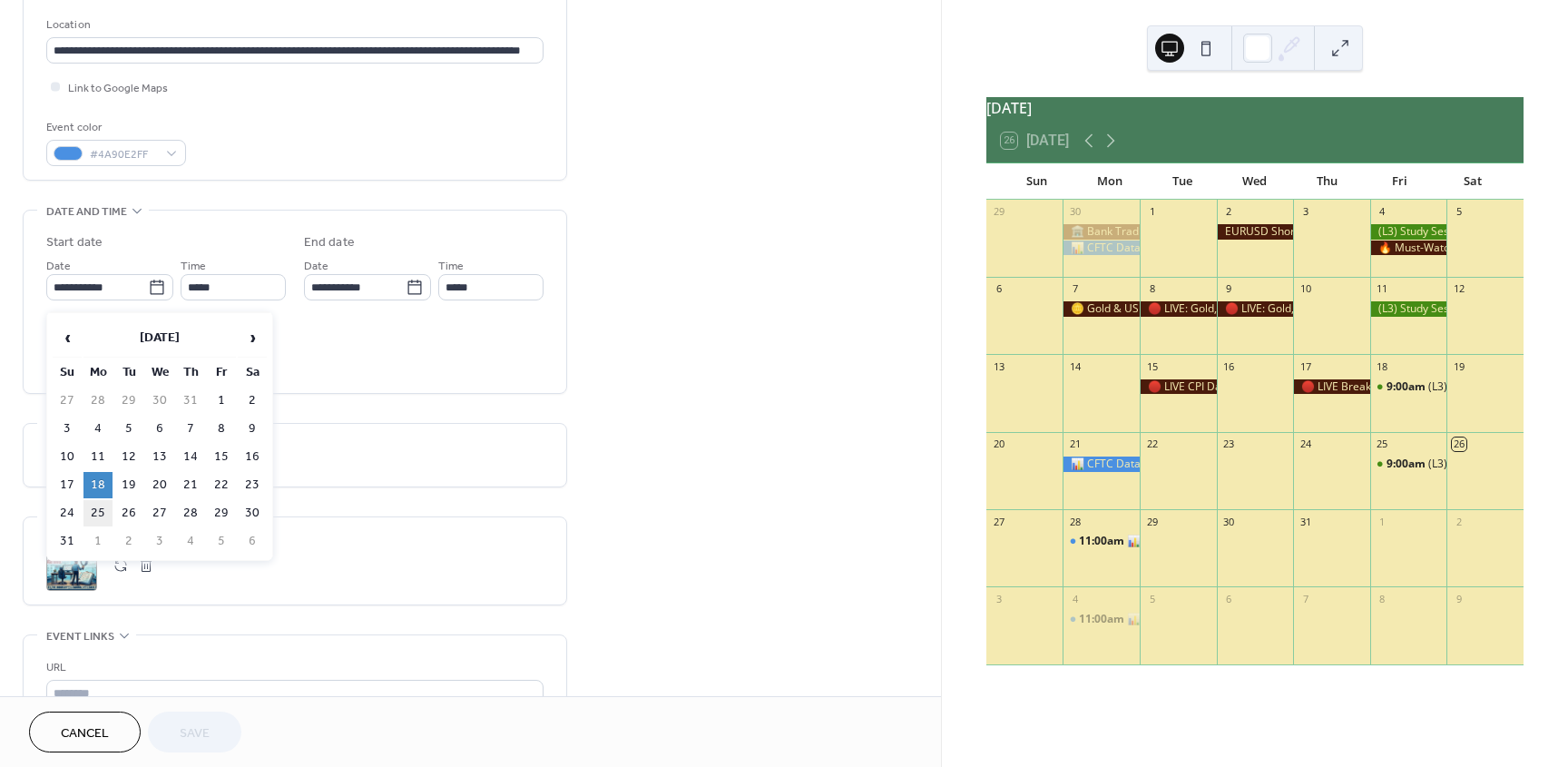 click on "25" at bounding box center (98, 513) 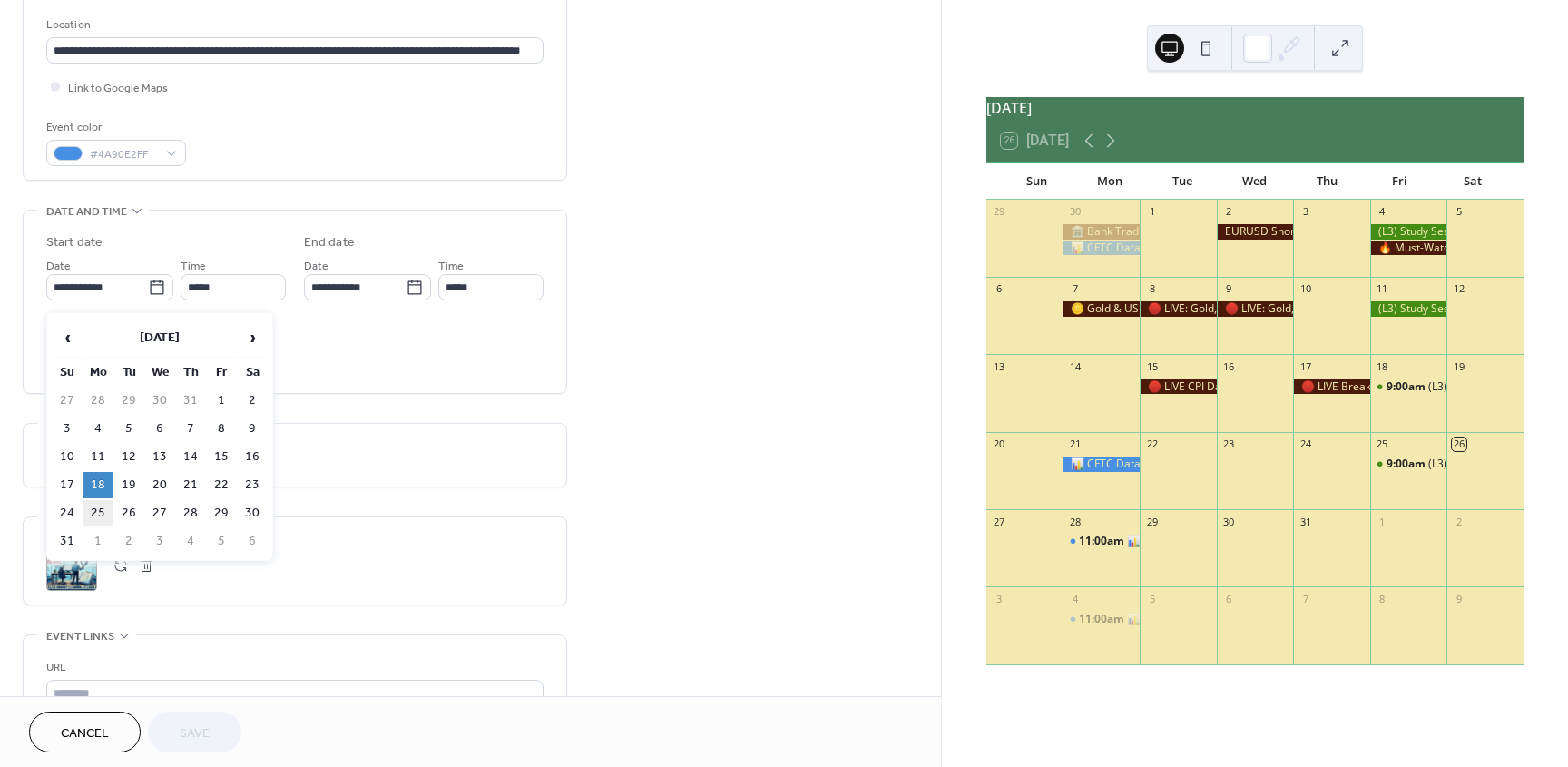 type on "**********" 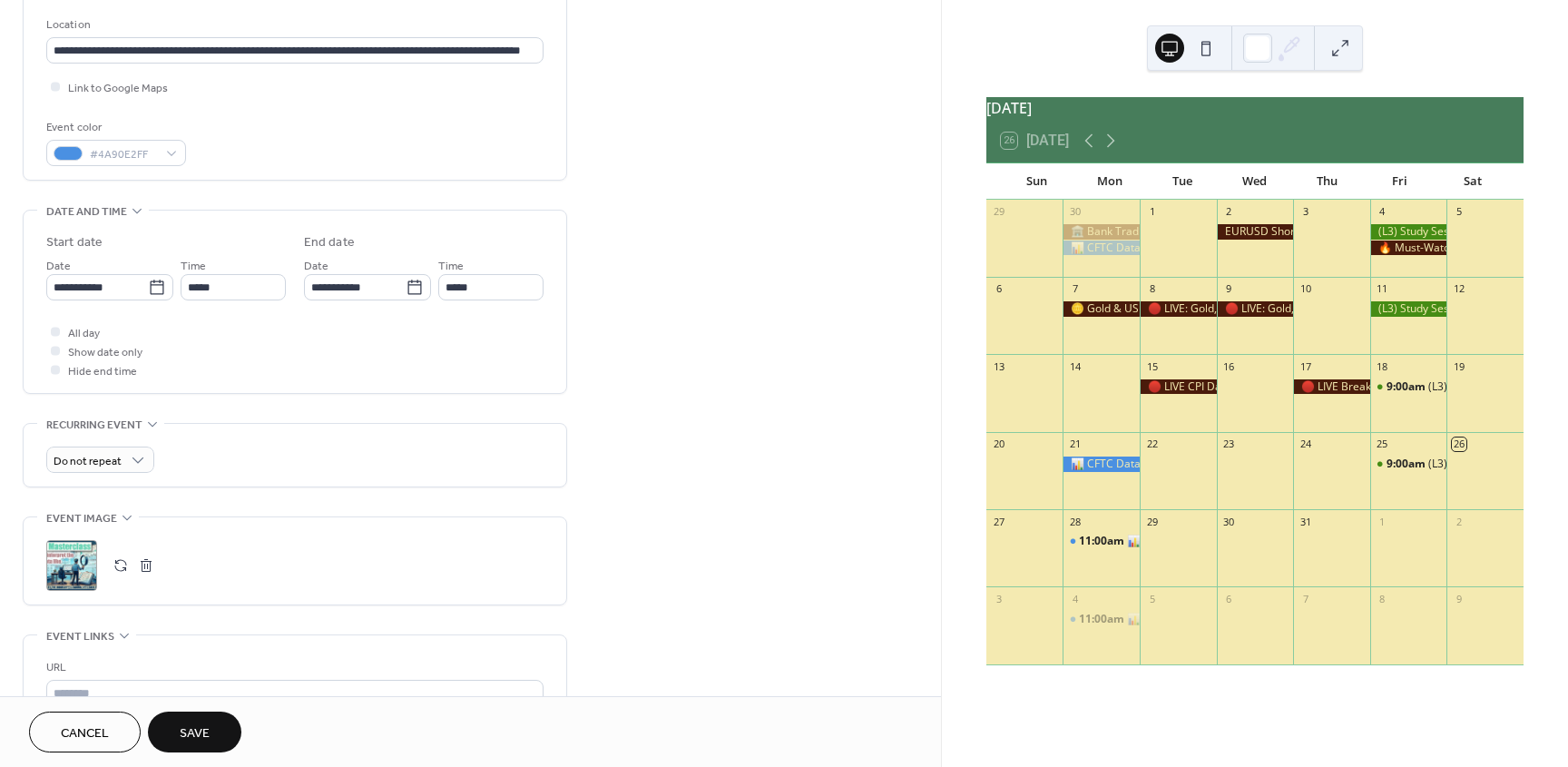 click on "Save" at bounding box center (194, 733) 